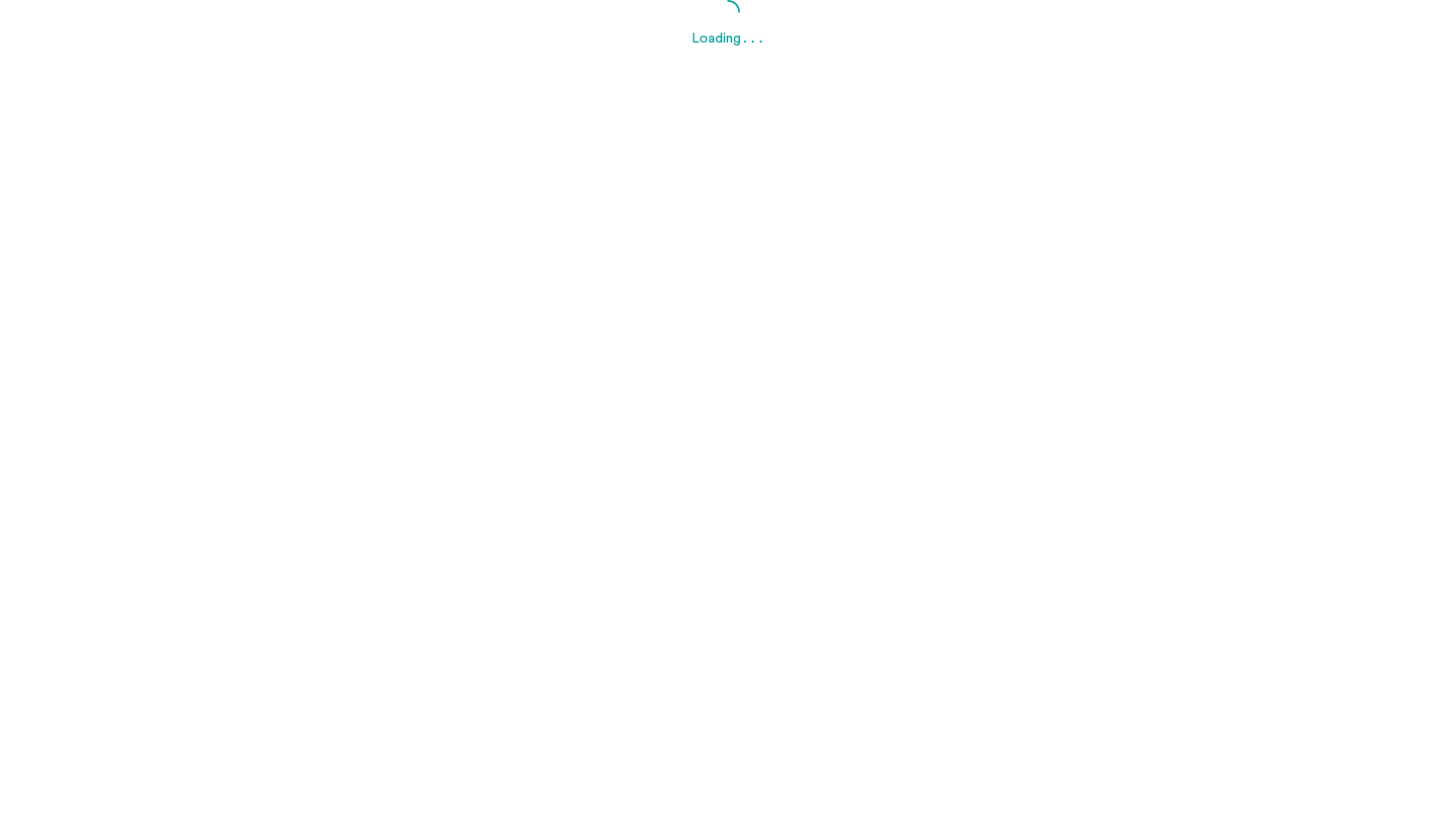 scroll, scrollTop: 0, scrollLeft: 0, axis: both 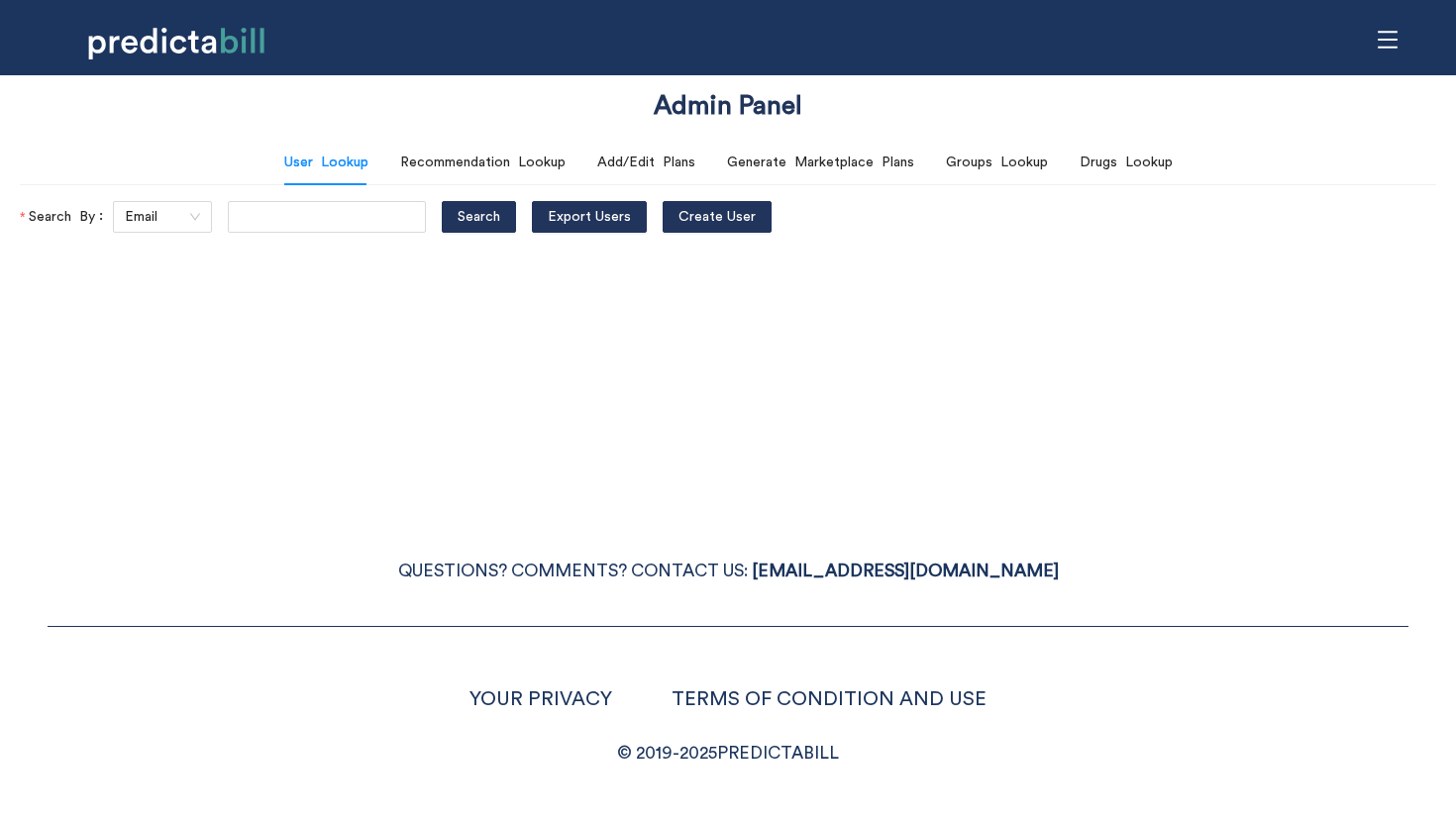click 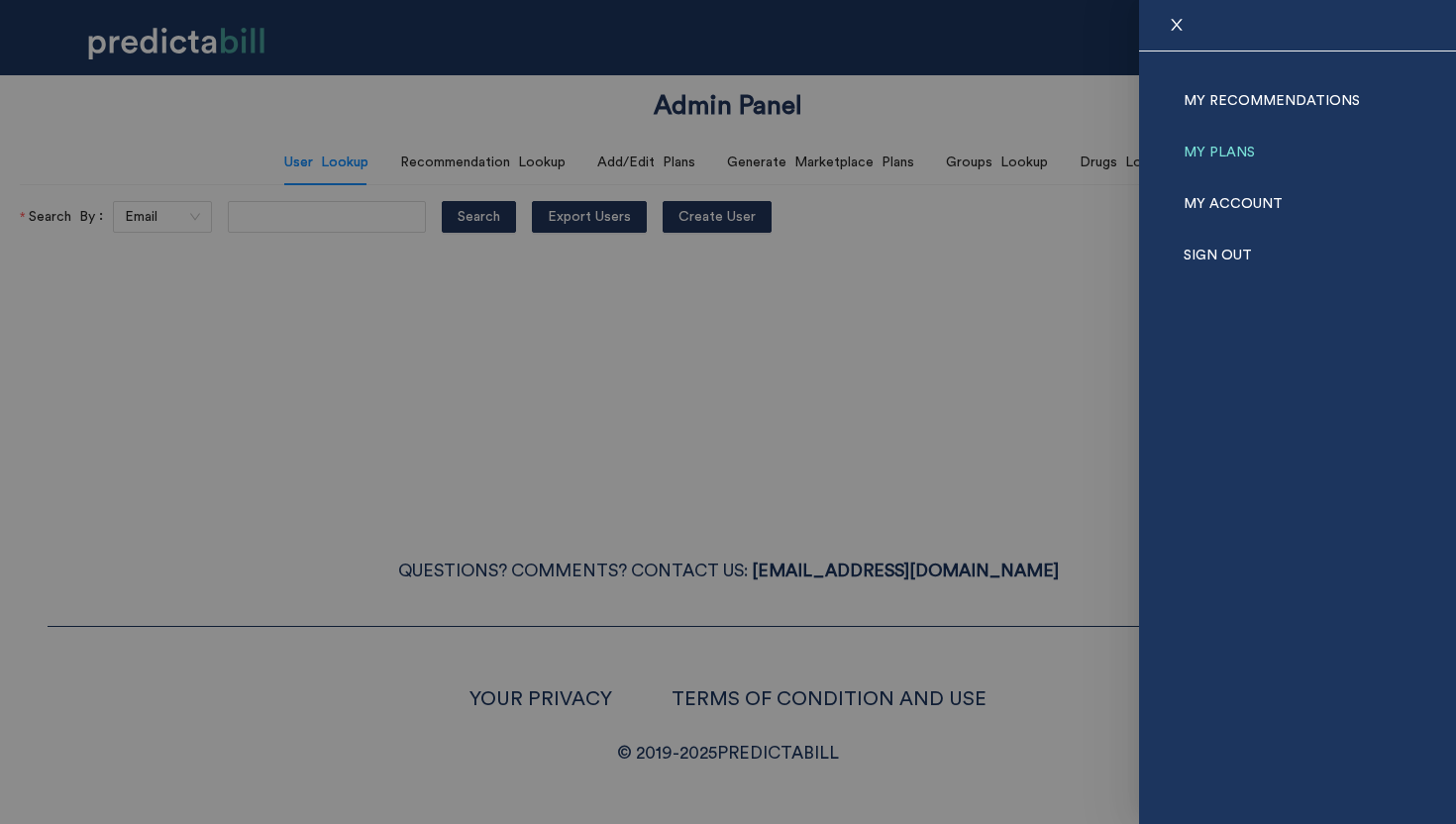 click on "My Plans" at bounding box center [1219, 153] 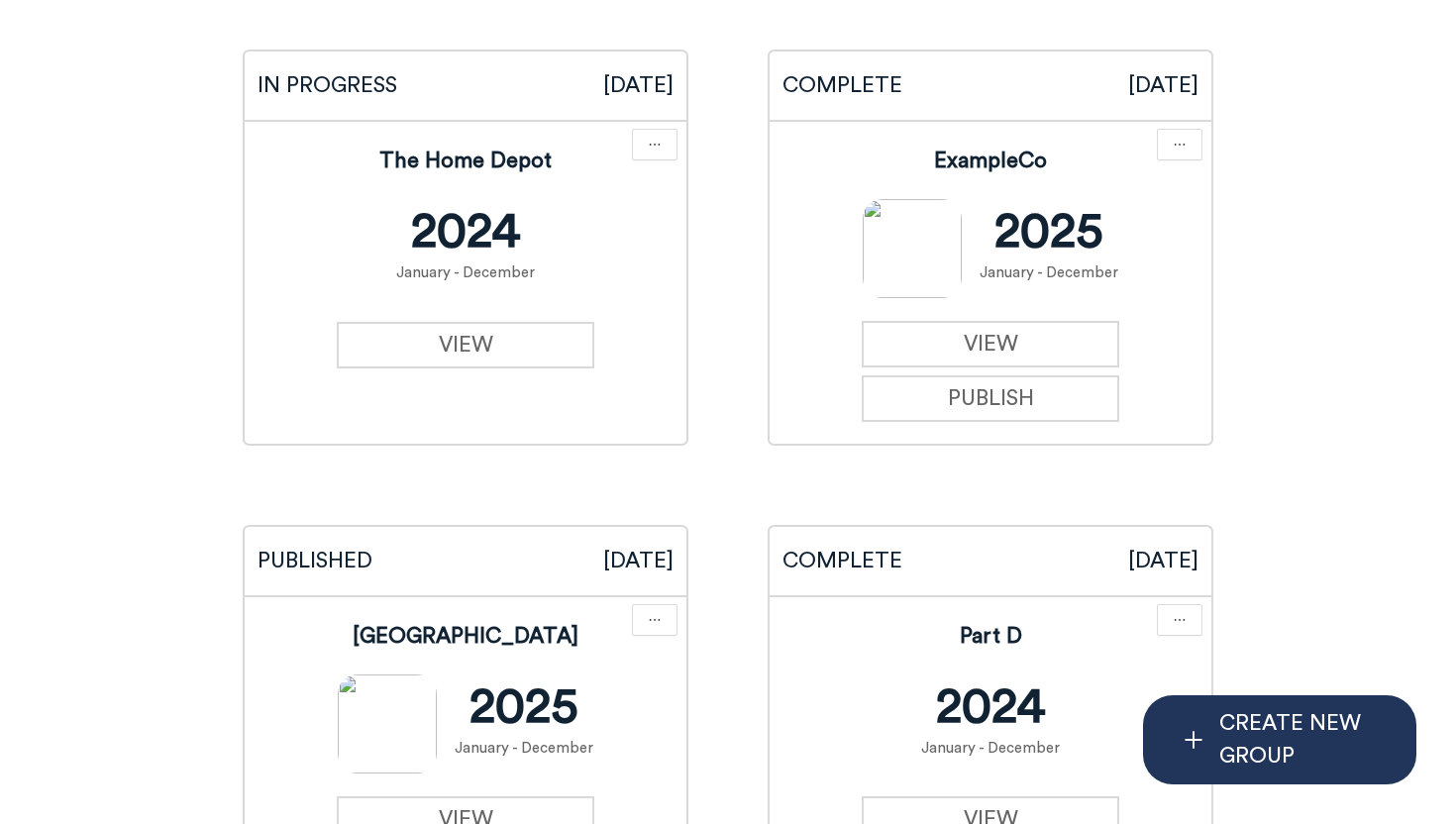 scroll, scrollTop: 6786, scrollLeft: 0, axis: vertical 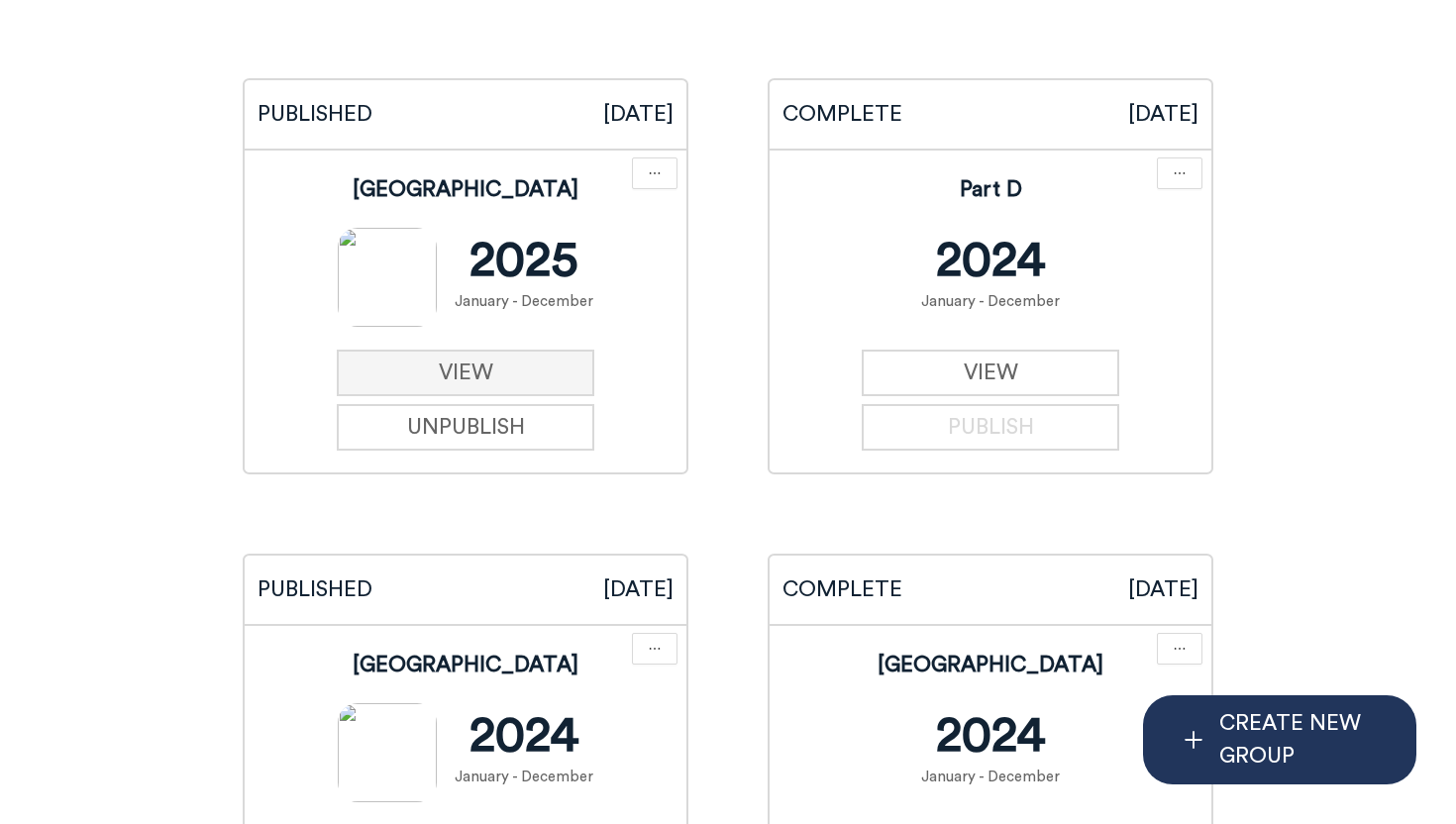 click on "VIEW" at bounding box center (466, 372) 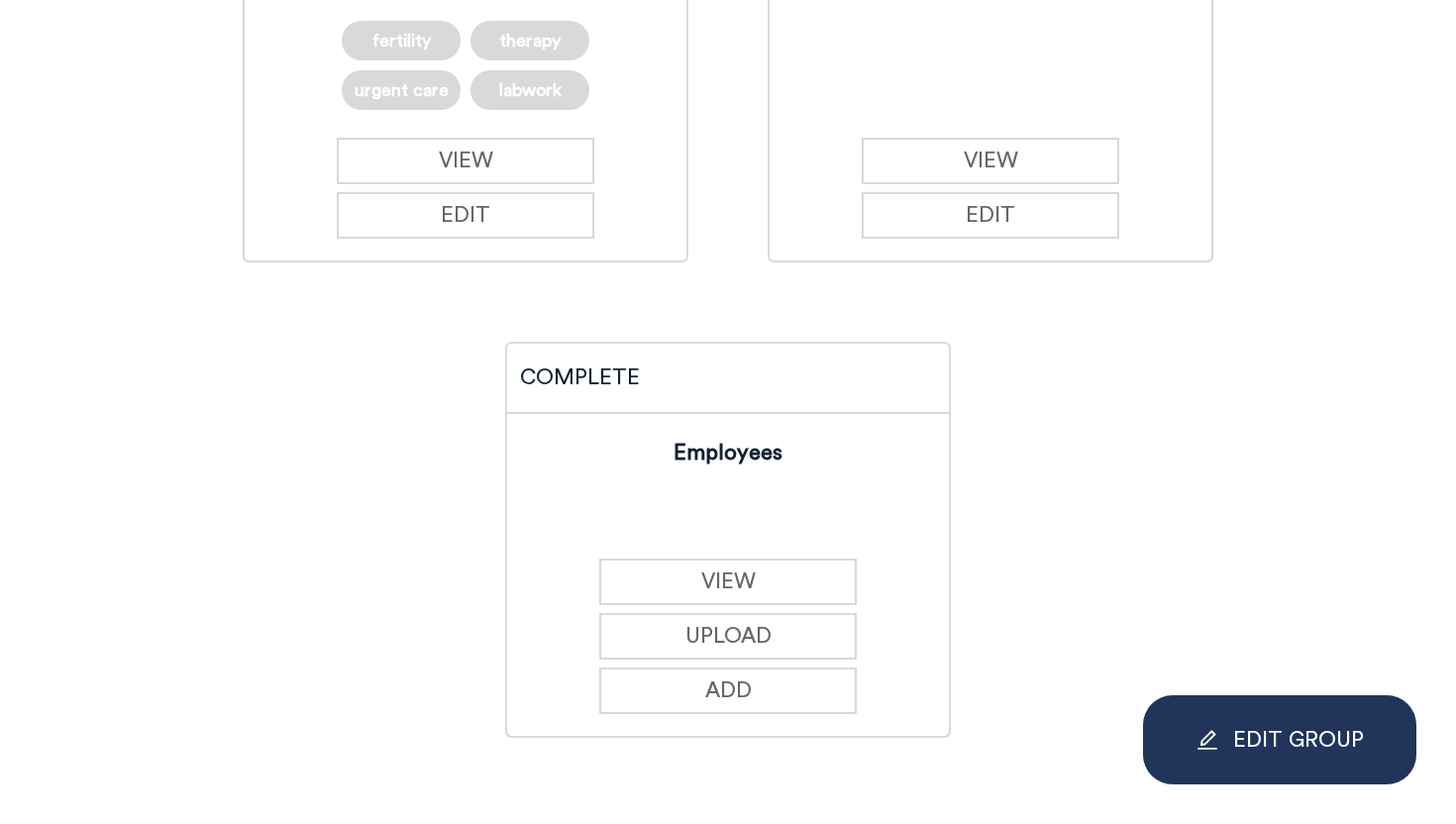 scroll, scrollTop: 1205, scrollLeft: 0, axis: vertical 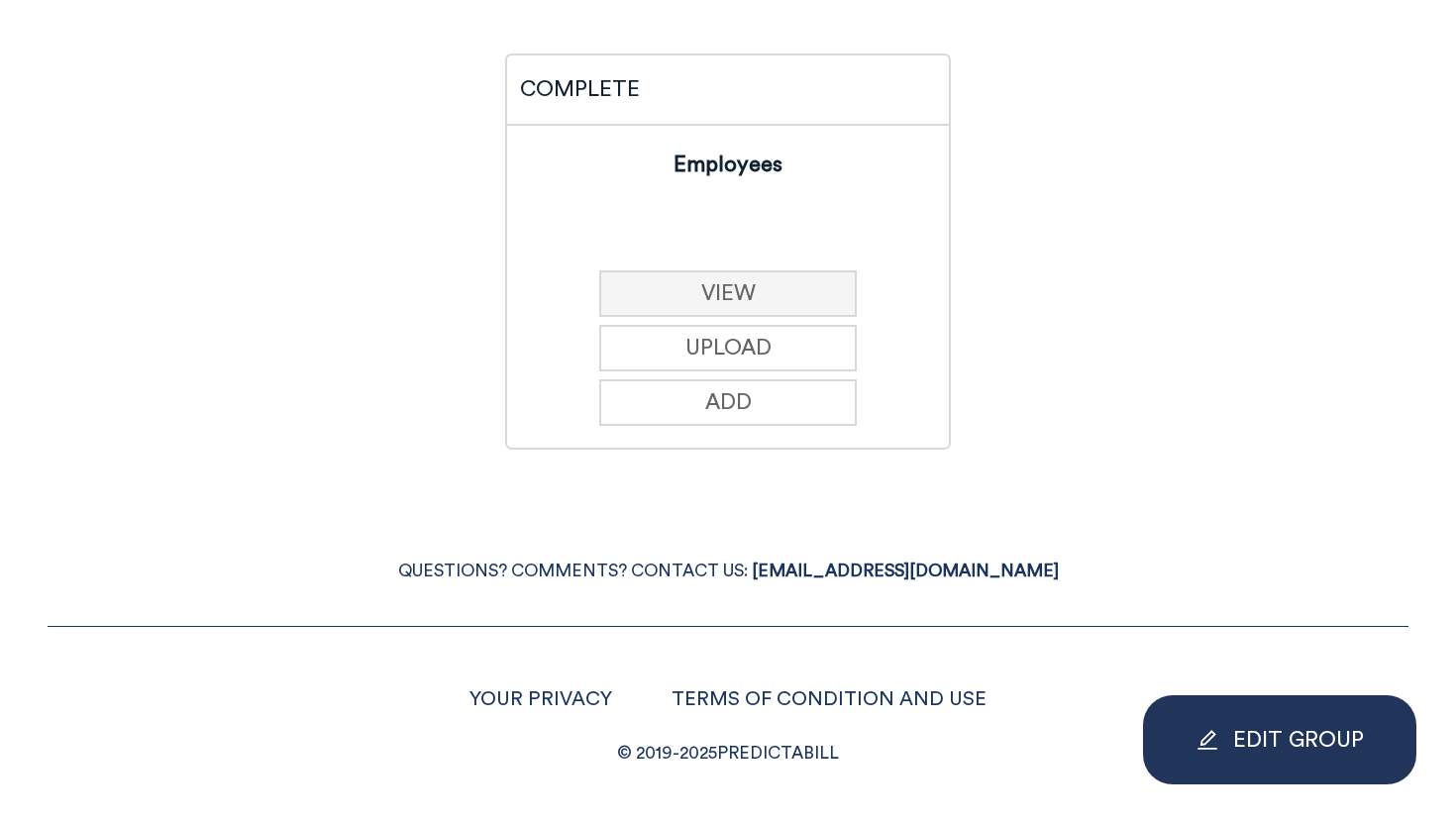 click on "VIEW" at bounding box center (728, 293) 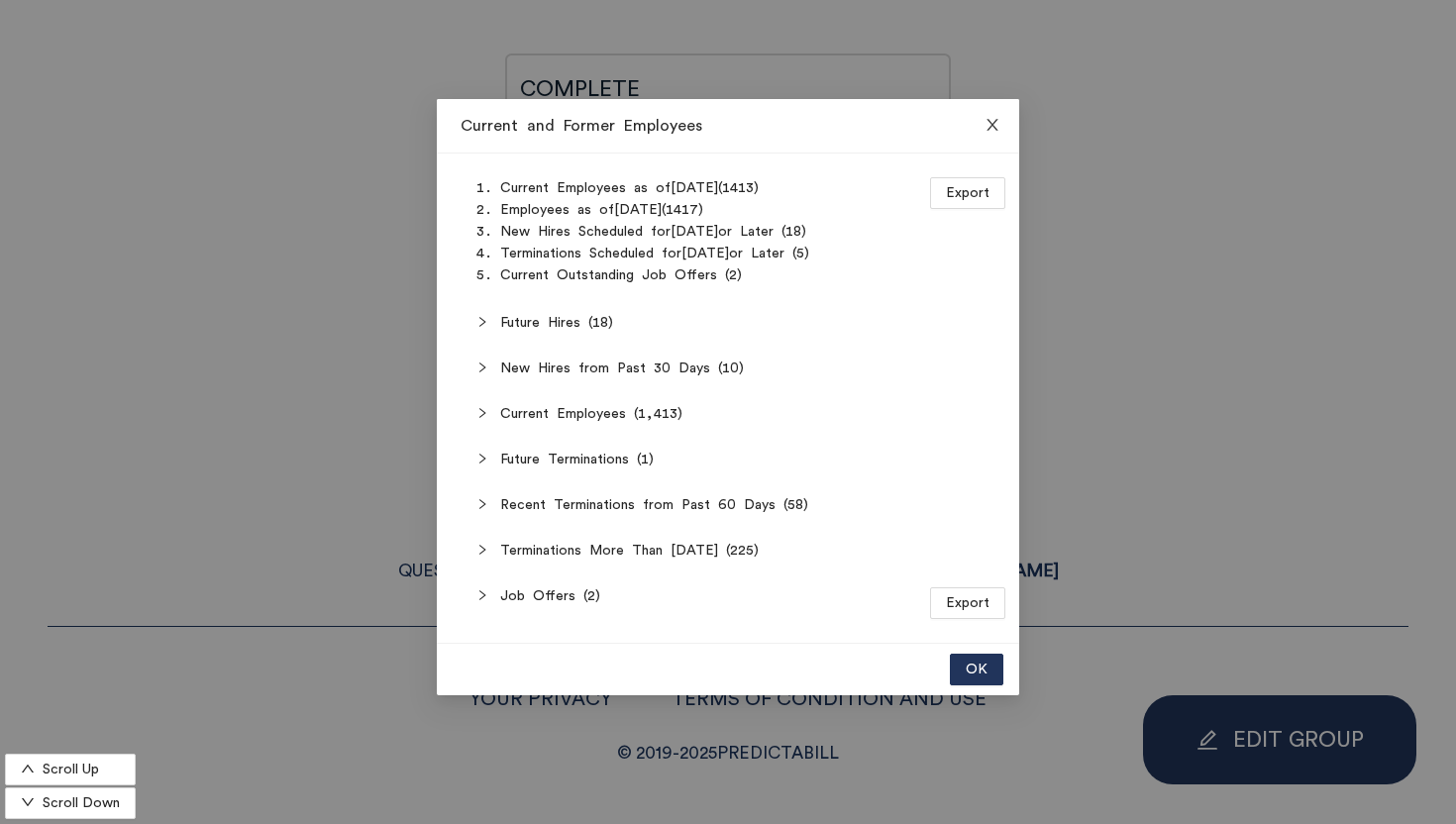 click 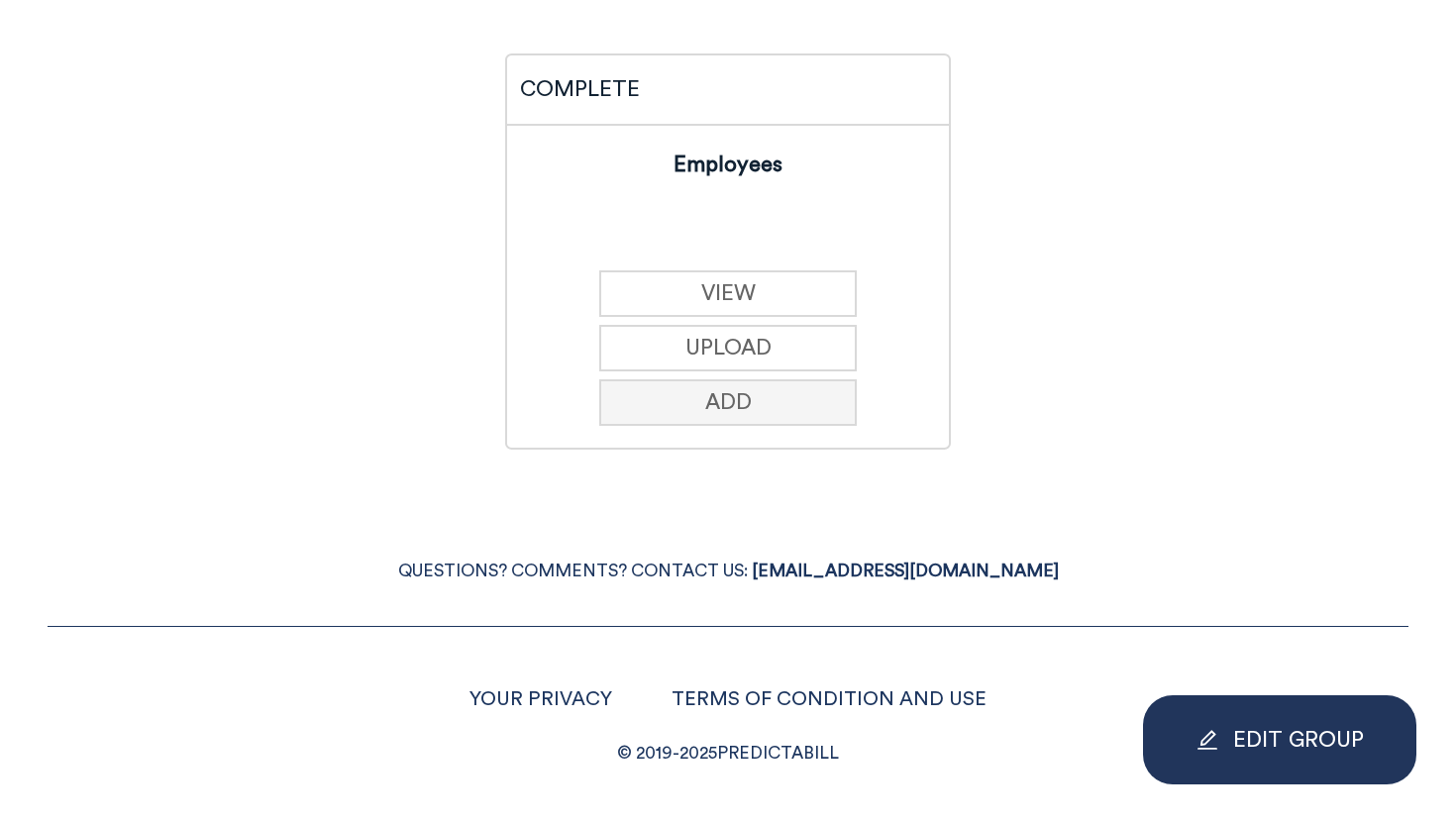 click on "ADD" at bounding box center (728, 402) 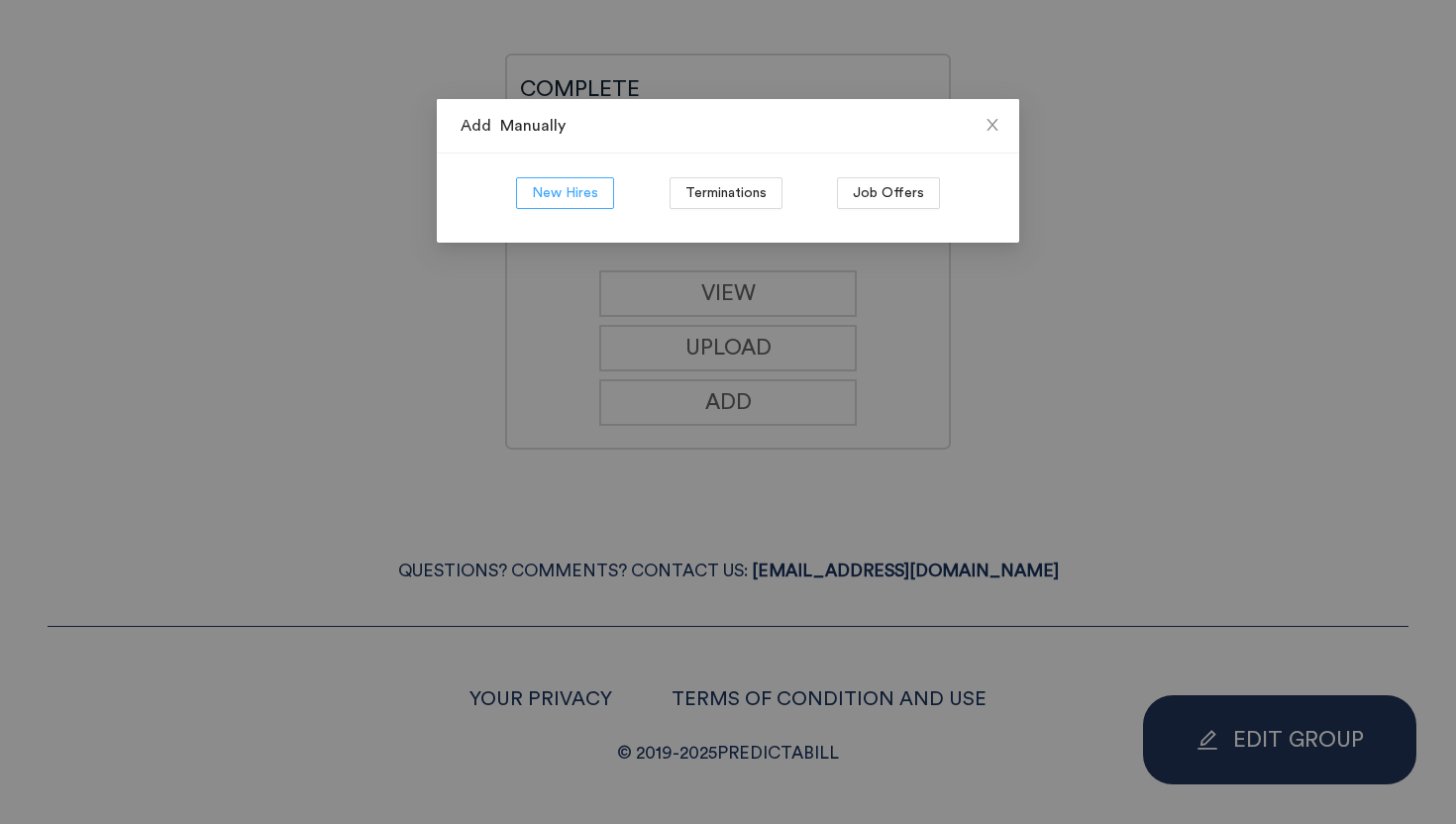 click on "New Hires" at bounding box center [565, 193] 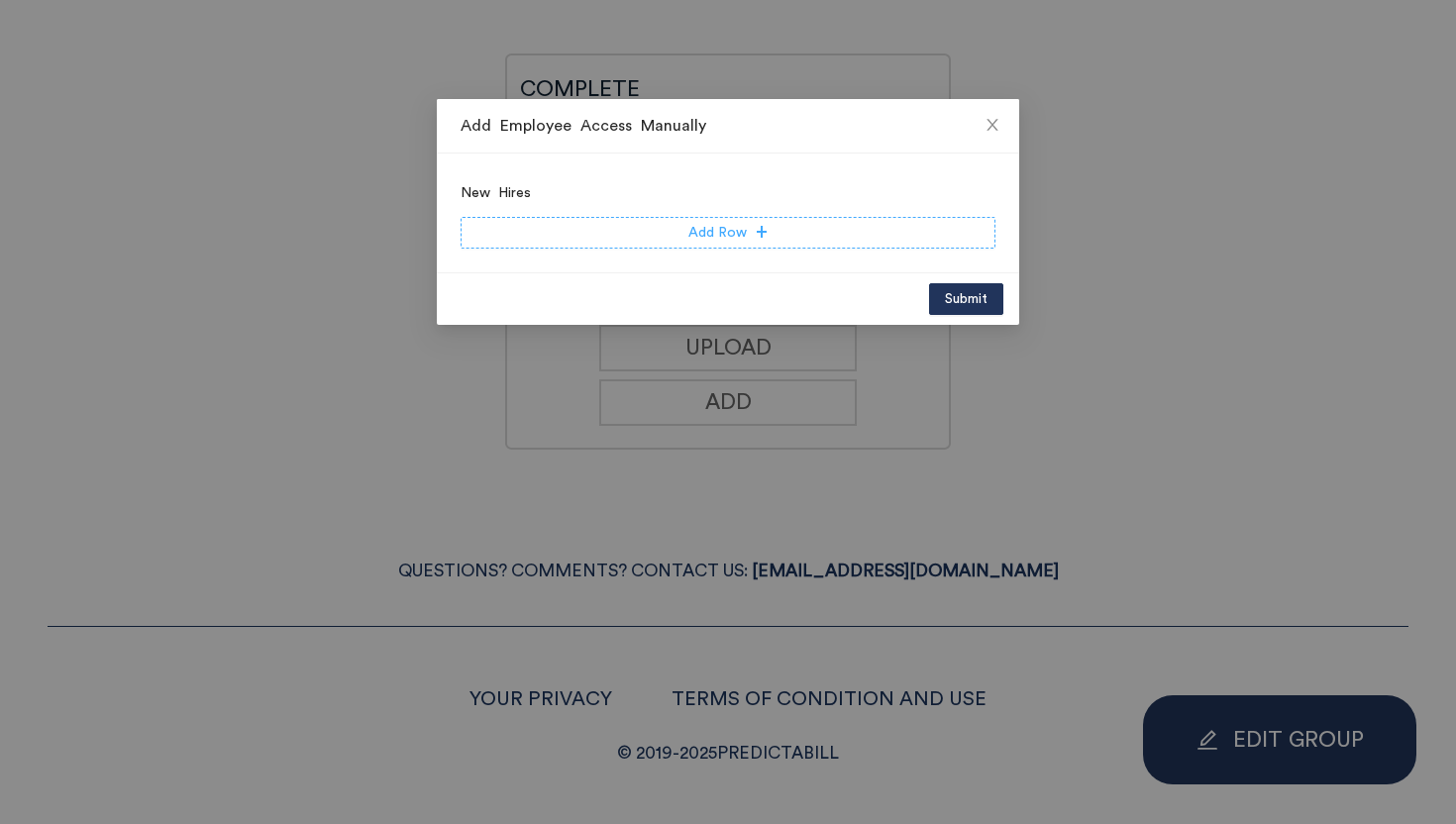 click on "Add Row" at bounding box center (728, 233) 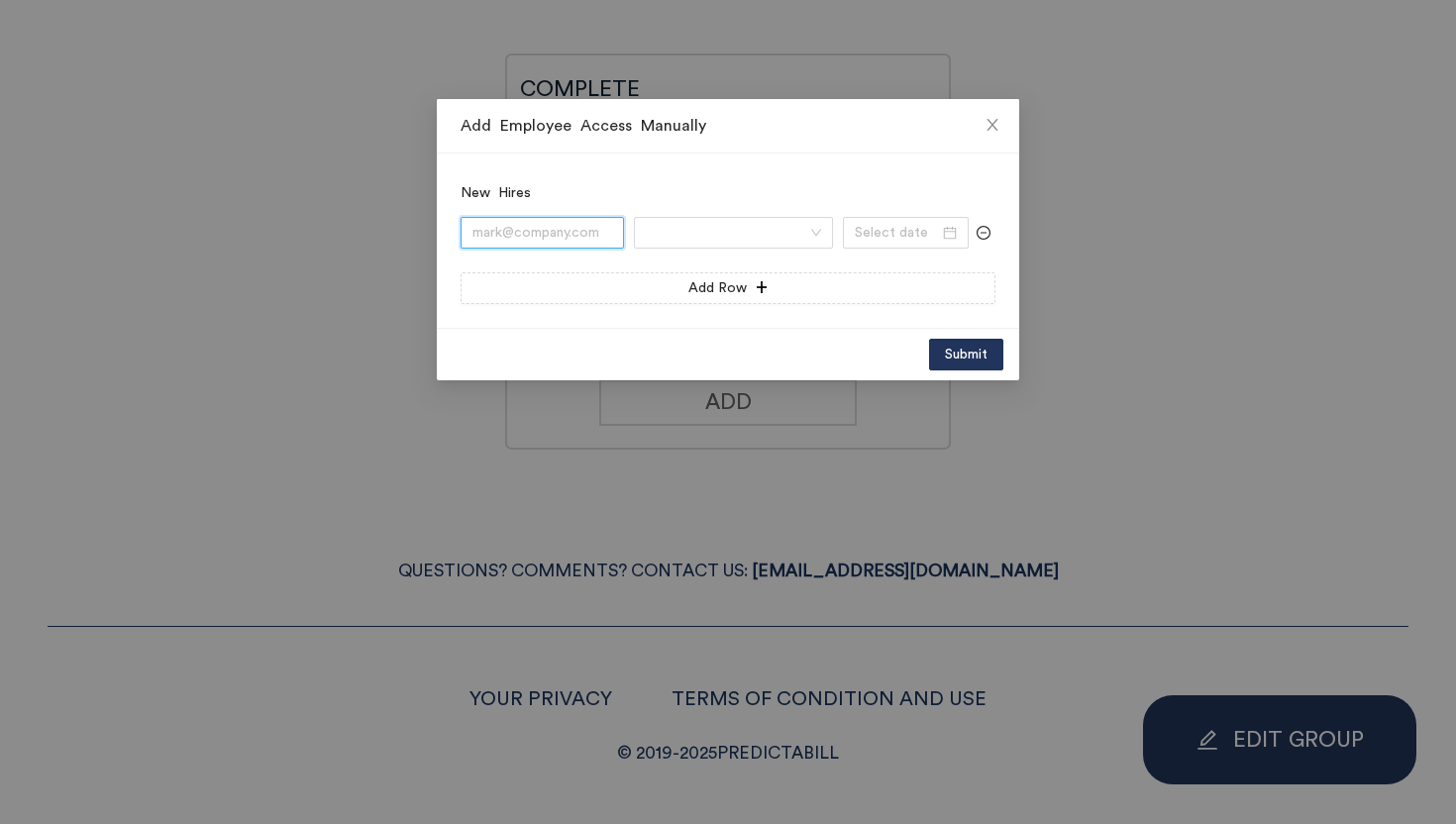 click at bounding box center [542, 233] 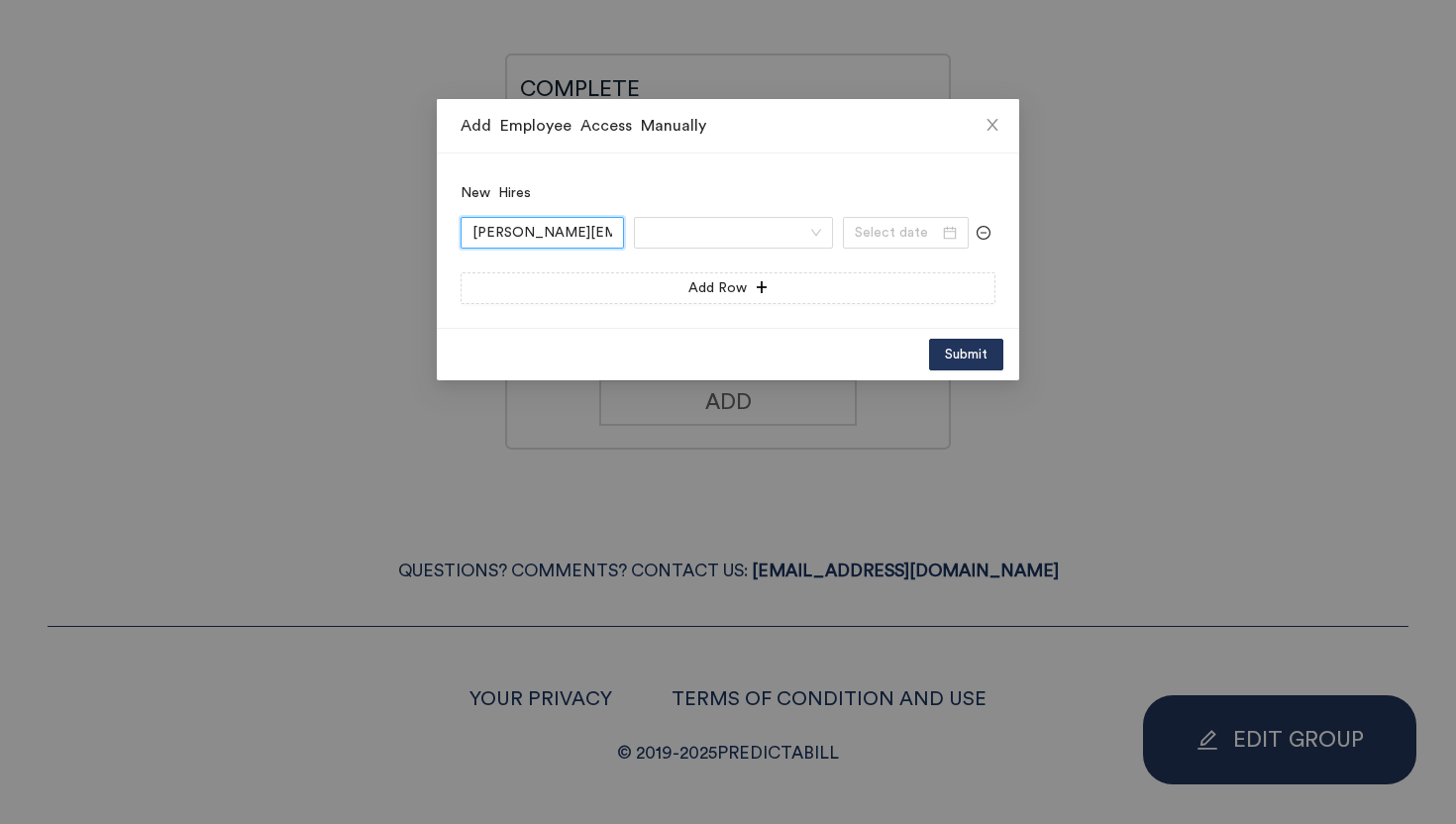 scroll, scrollTop: 0, scrollLeft: 49, axis: horizontal 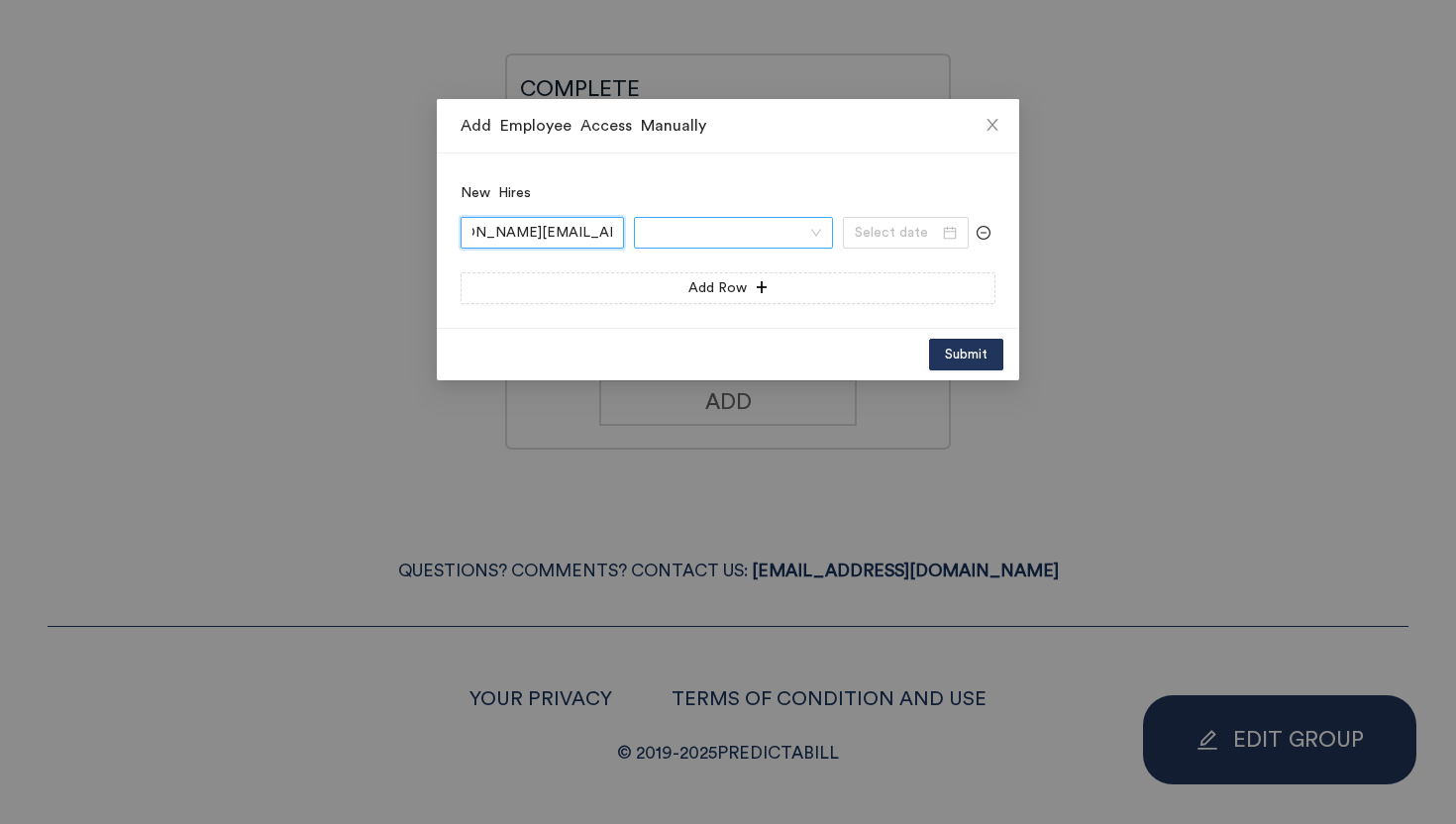 type on "steven.dudeck@quinnipiac.edu" 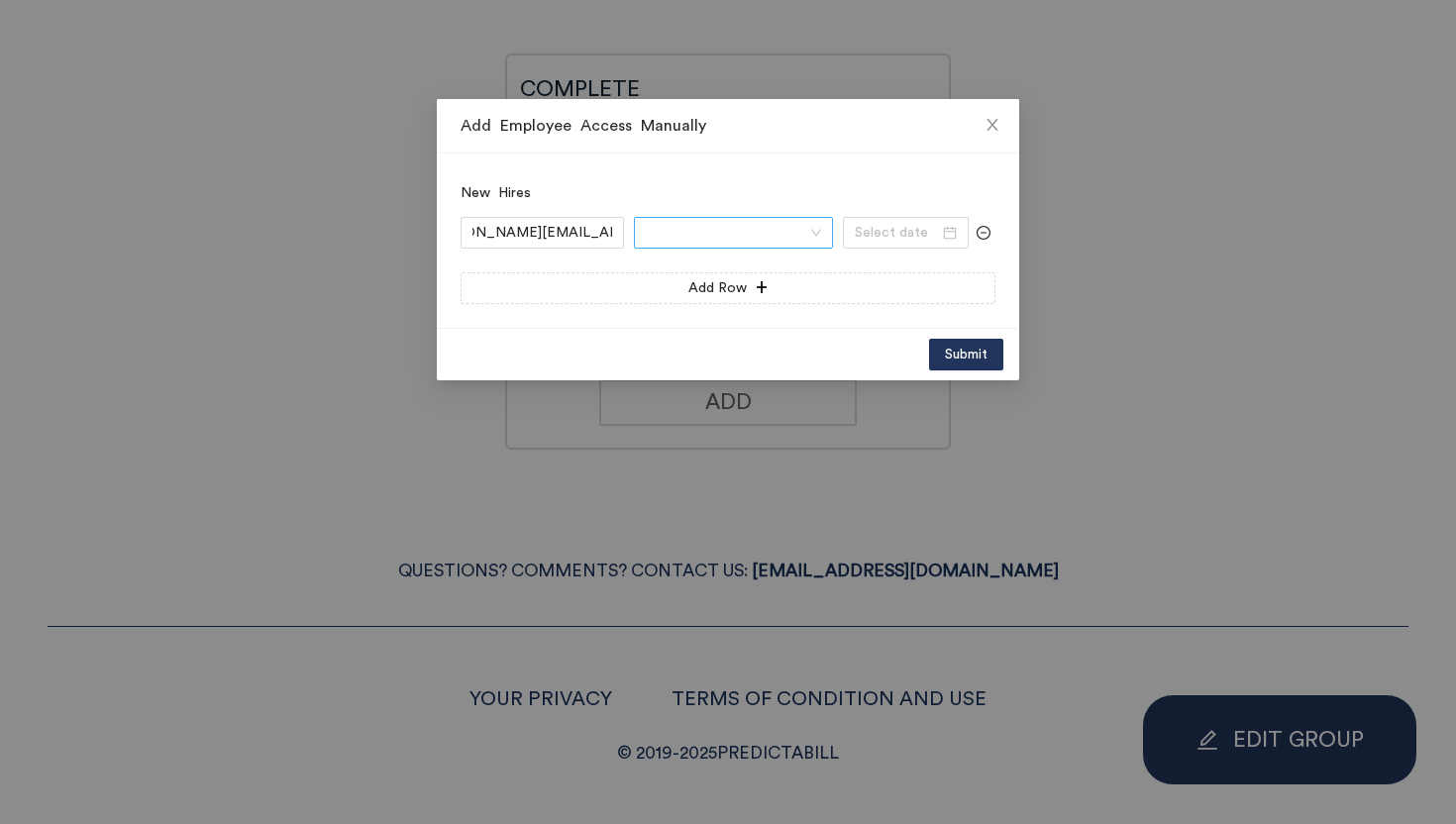 scroll, scrollTop: 0, scrollLeft: 0, axis: both 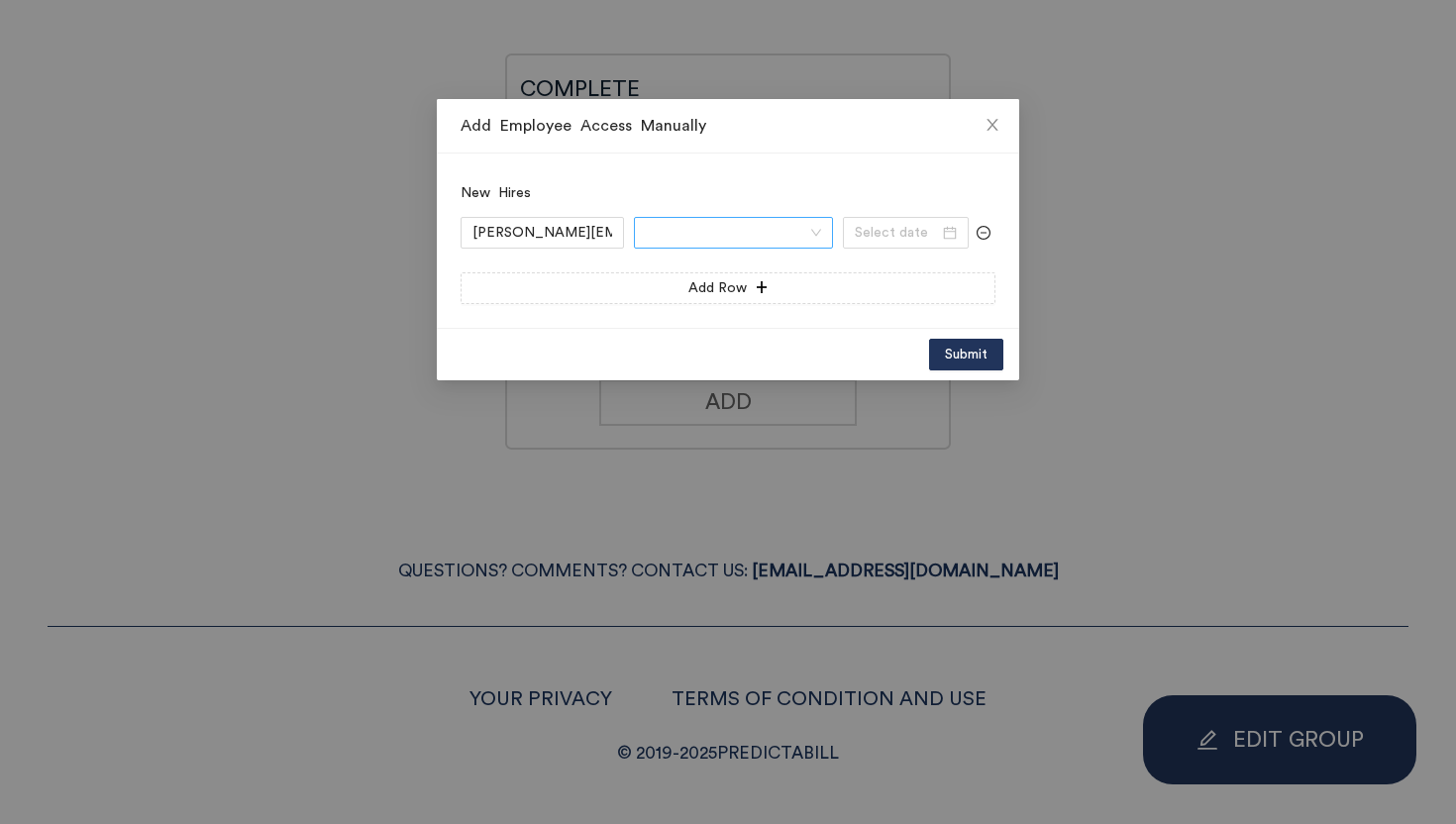 click at bounding box center [726, 233] 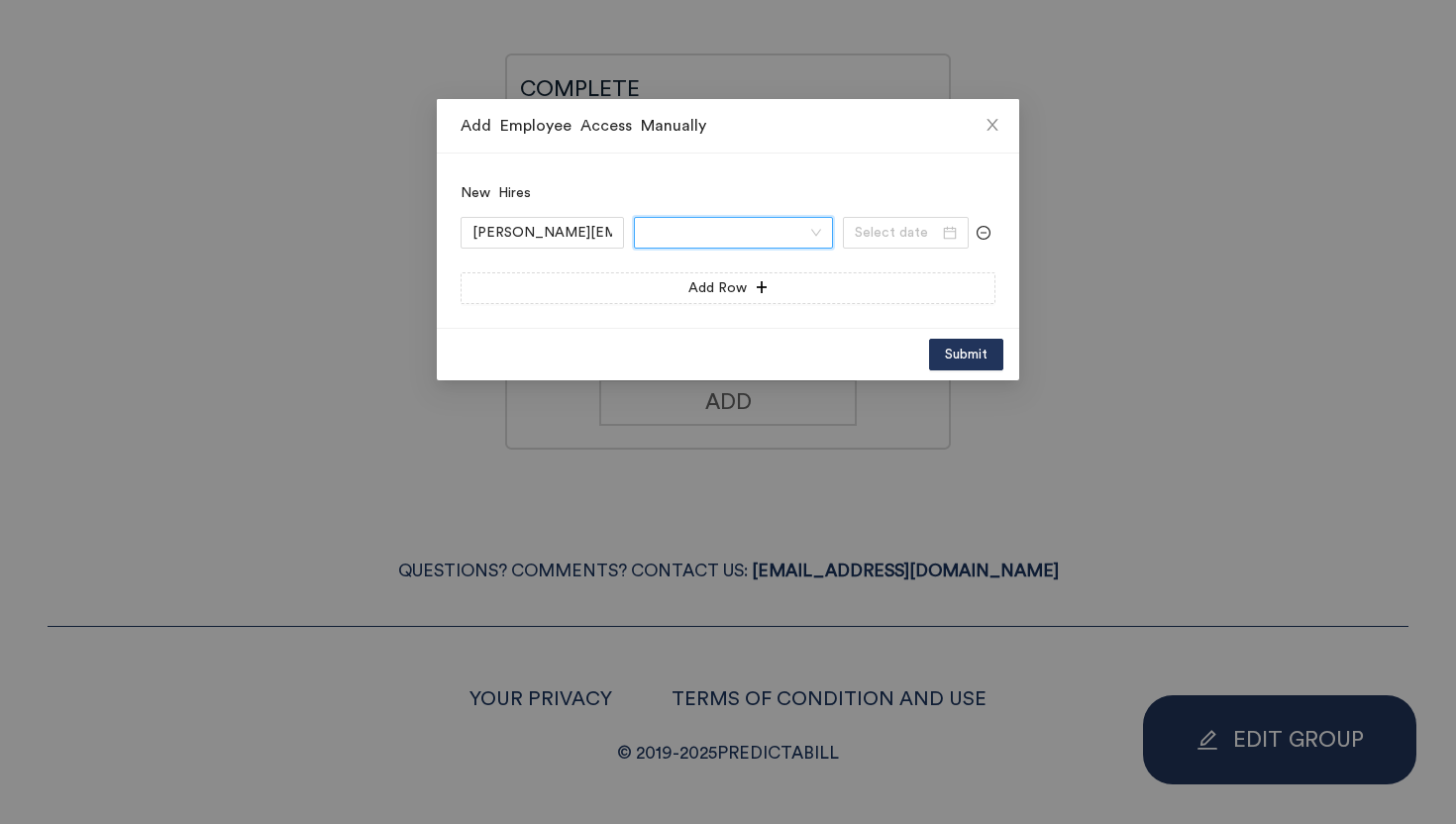 click at bounding box center (726, 233) 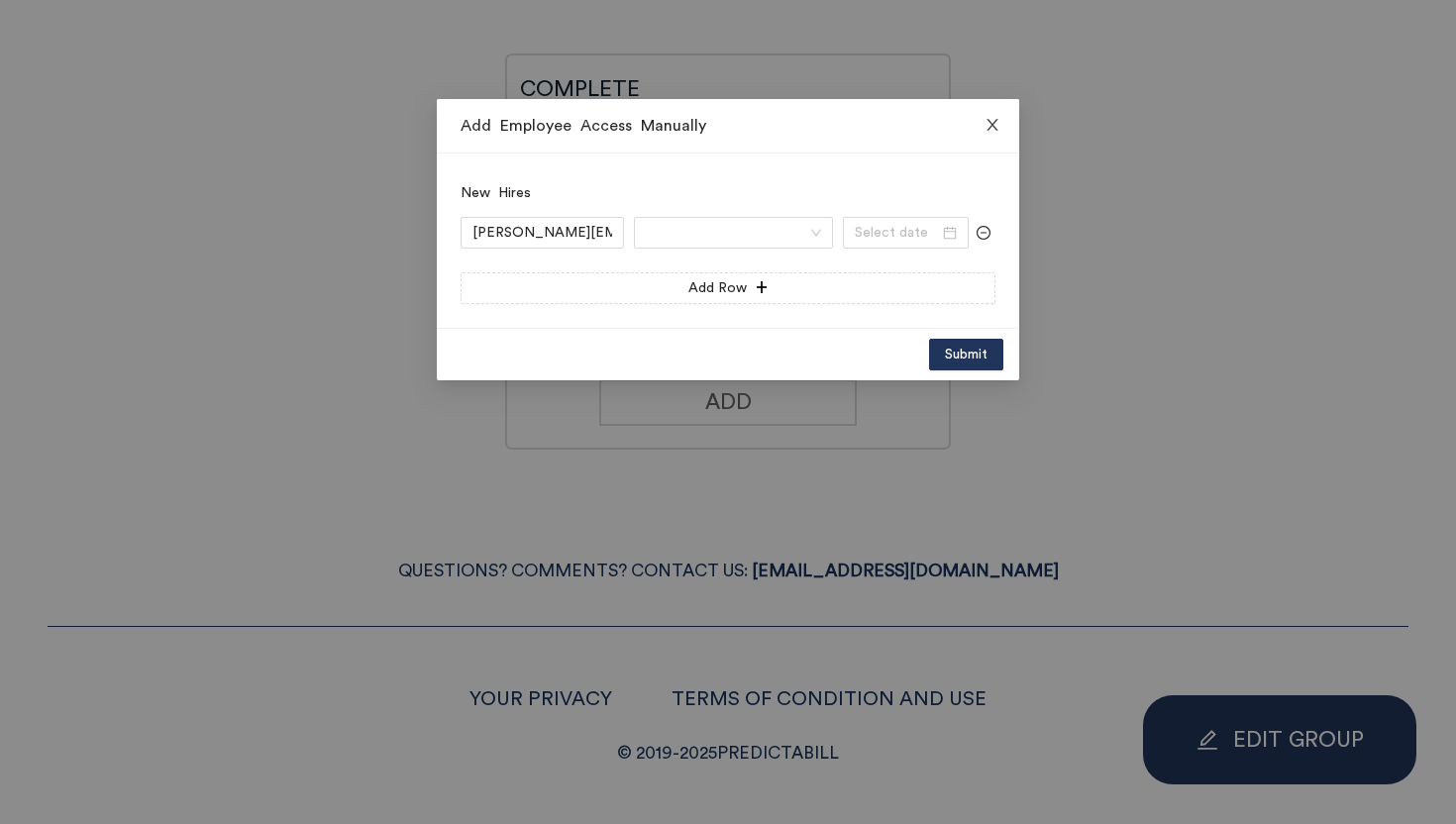 click 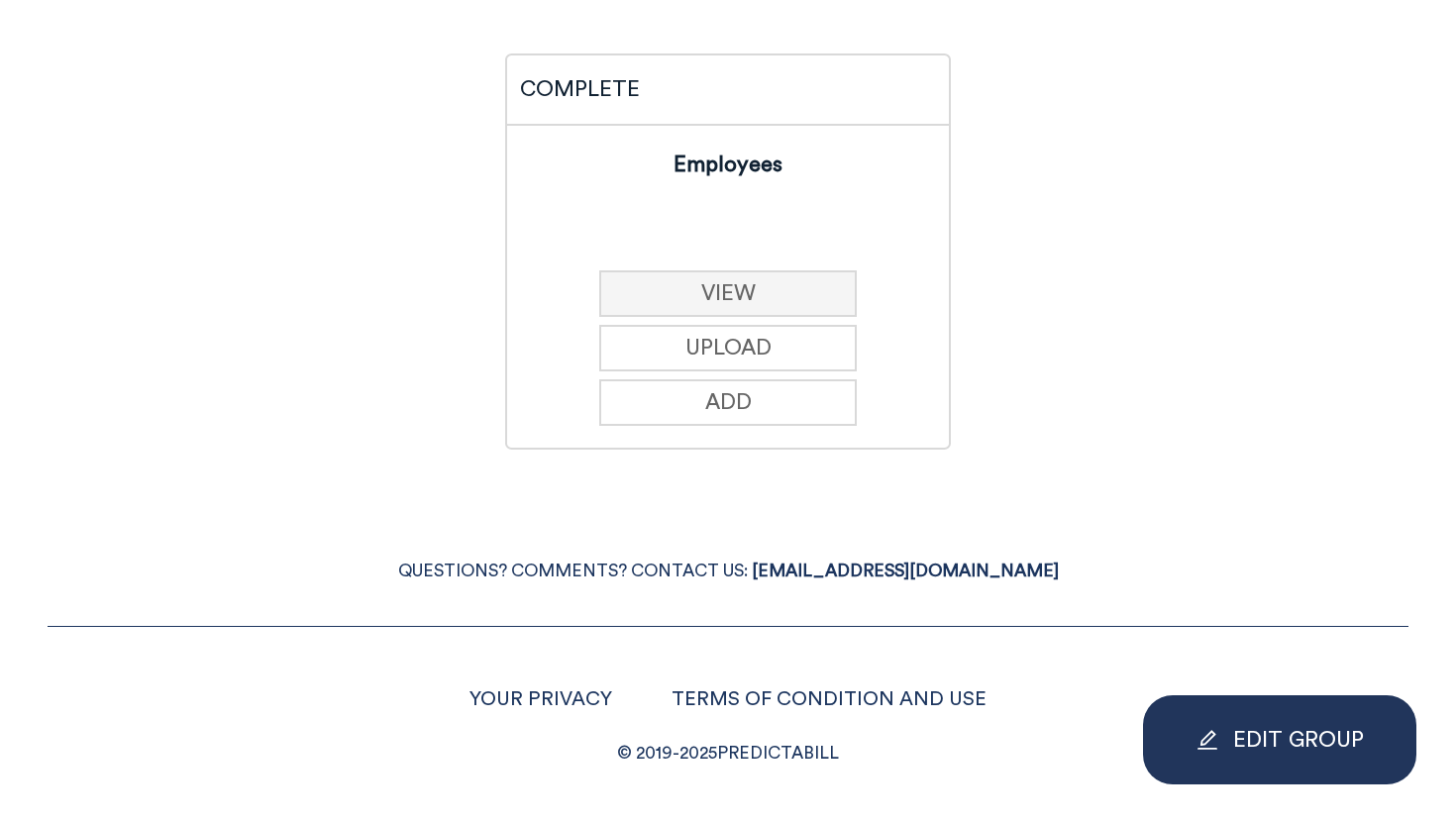 click on "VIEW" at bounding box center [728, 293] 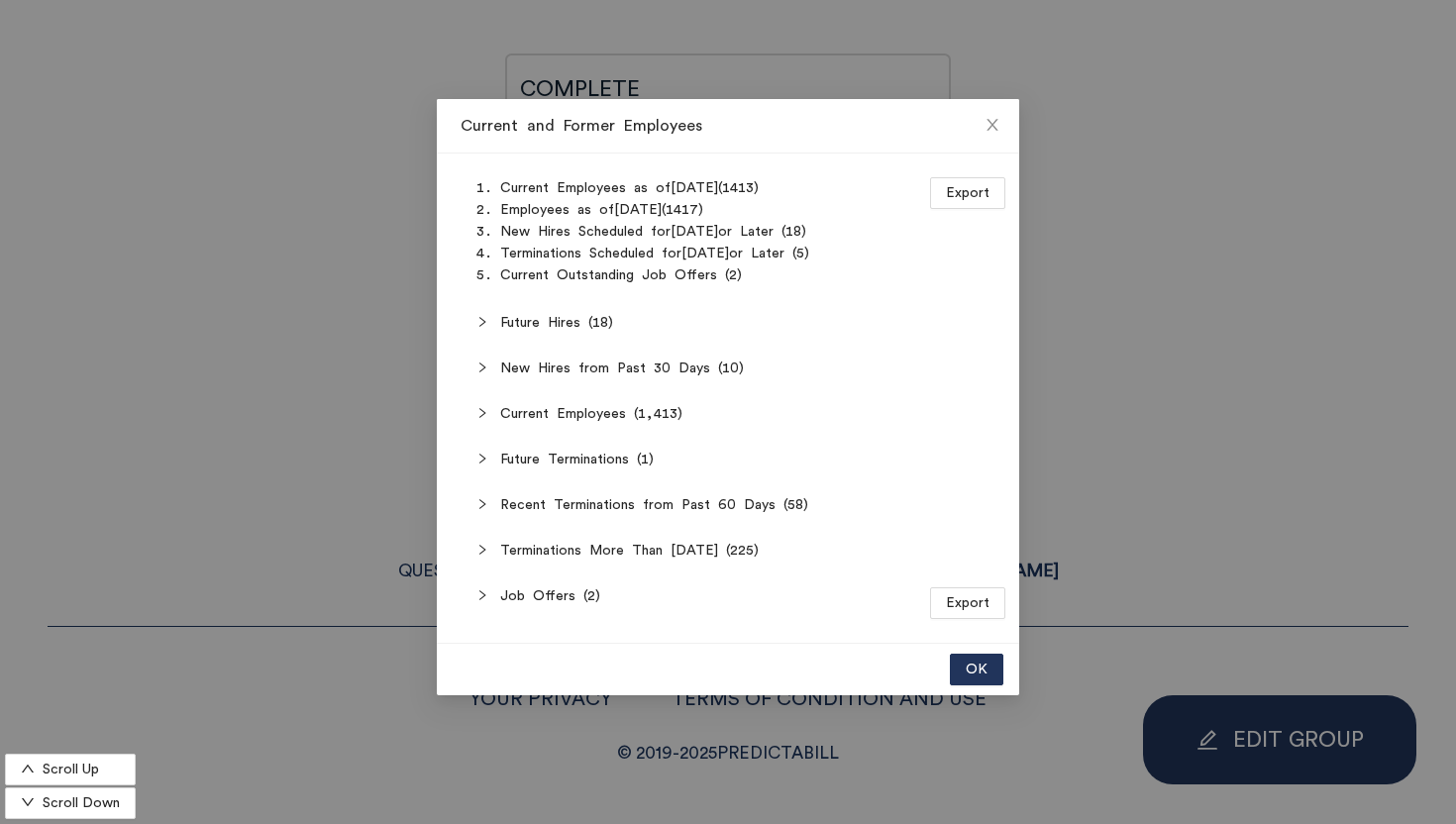 click on "Recent Terminations from Past 60 Days (58)" at bounding box center (740, 505) 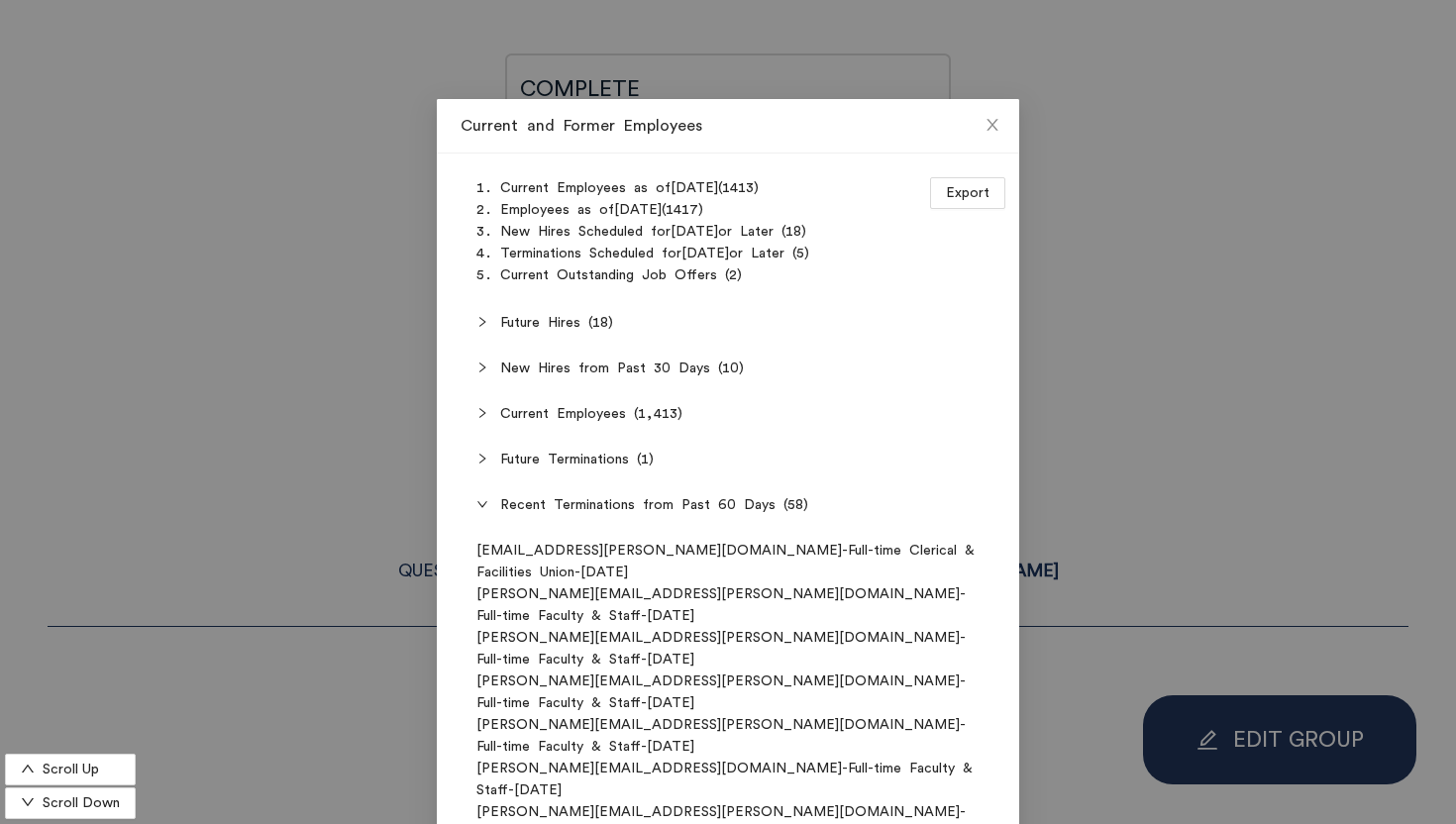 click on "Current and Former Employees  Scroll Up  Scroll Down Export Current Employees as of  07/11/2025  ( 1413 ) Employees as of  07/01/2025  ( 1417 ) New Hires Scheduled for  07/01/2025  or Later ( 18 ) Terminations Scheduled for  07/01/2025  or Later ( 5 ) Current Outstanding Job Offers ( 2 ) Future Hires (18) New Hires from Past 30 Days (10) Current Employees (1,413) Future Terminations (1) Recent Terminations from Past 60 Days (58) melina.rodriguez@quinnipiac.edu  -  Full-time Clerical & Facilities Union  -  07/03/2025 cindy.rossi@quinnipiac.edu  -  Full-time Faculty & Staff  -  07/03/2025 steven.dudeck@quinnipiac.edu  -  Full-time Faculty & Staff  -  07/03/2025 stratton.kepler@quinnipiac.edu  -  Full-time Faculty & Staff  -  07/02/2025 janelle.chiasera@quinnipiac.edu  -  Full-time Faculty & Staff  -  07/01/2025 judith.falaro@quinnipiac.edu  -  Full-time Faculty & Staff  -  06/30/2025 jesse.mccoy@quinnipiac.edu  -  Full-time Faculty & Staff  -  06/30/2025 phillip.boiselle@quinnipiac.edu  -   -  06/30/2025  -  OK" at bounding box center (728, 412) 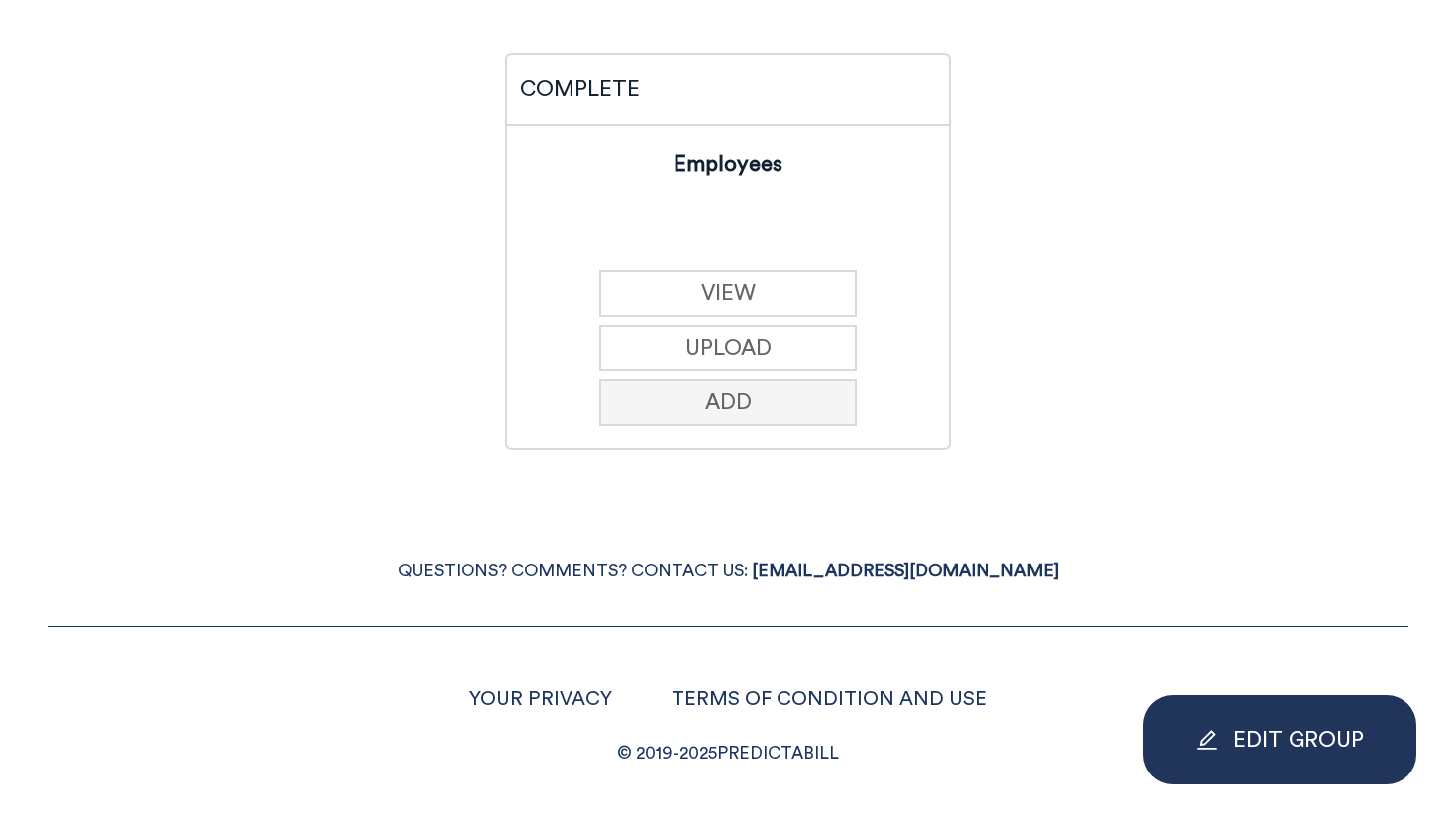 click on "ADD" at bounding box center (728, 402) 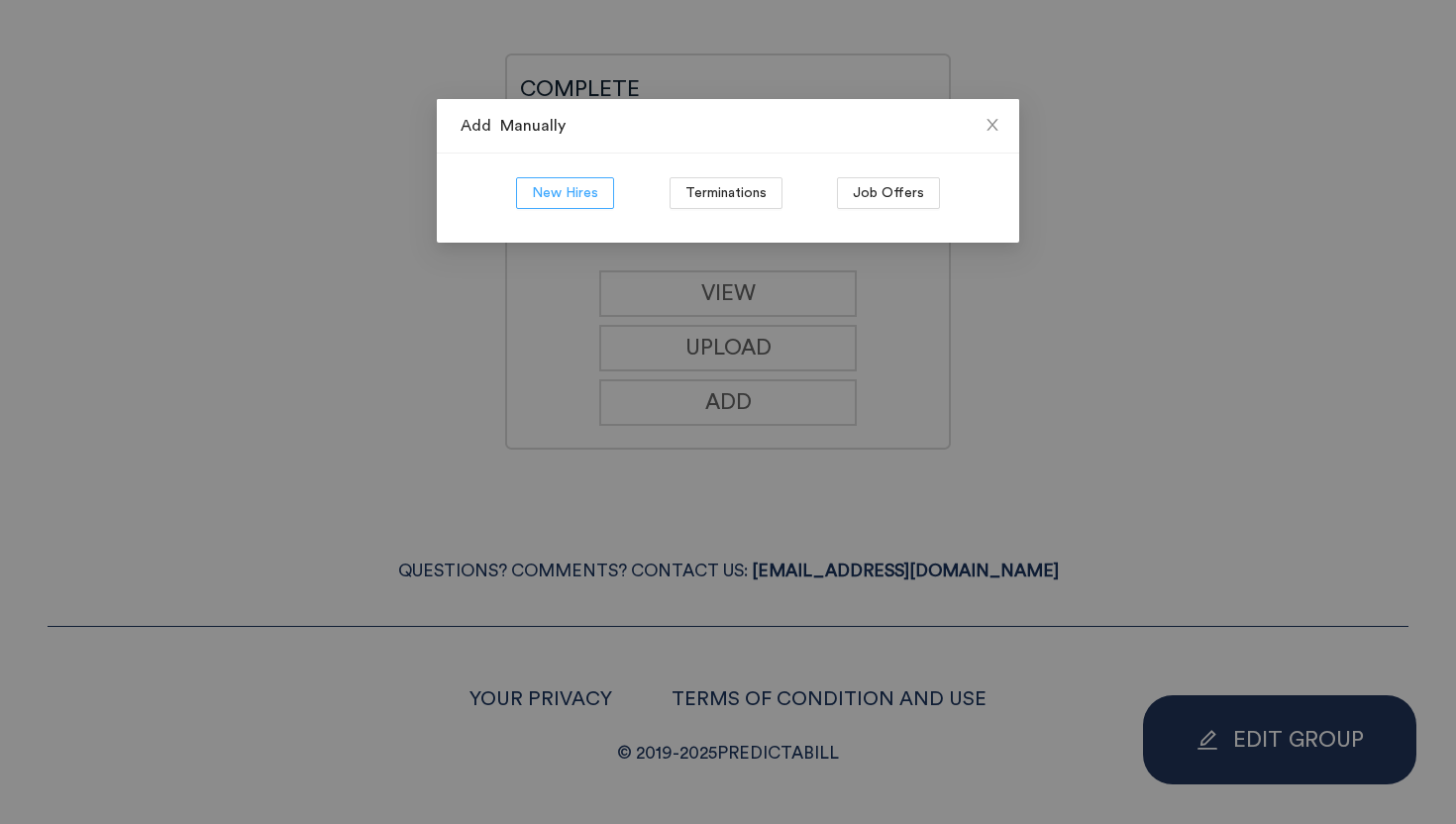 click on "New Hires" at bounding box center (565, 193) 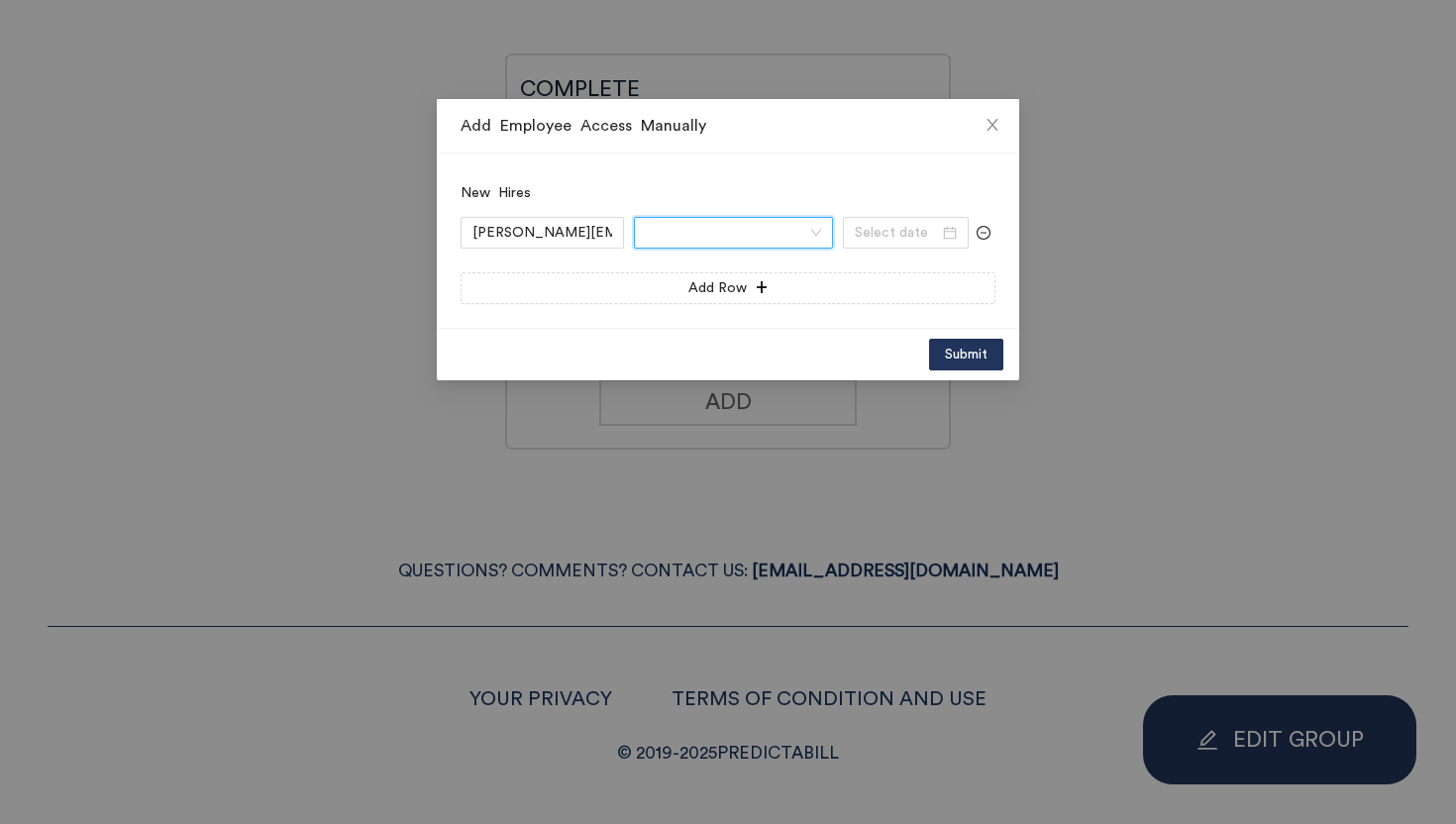 click at bounding box center (726, 233) 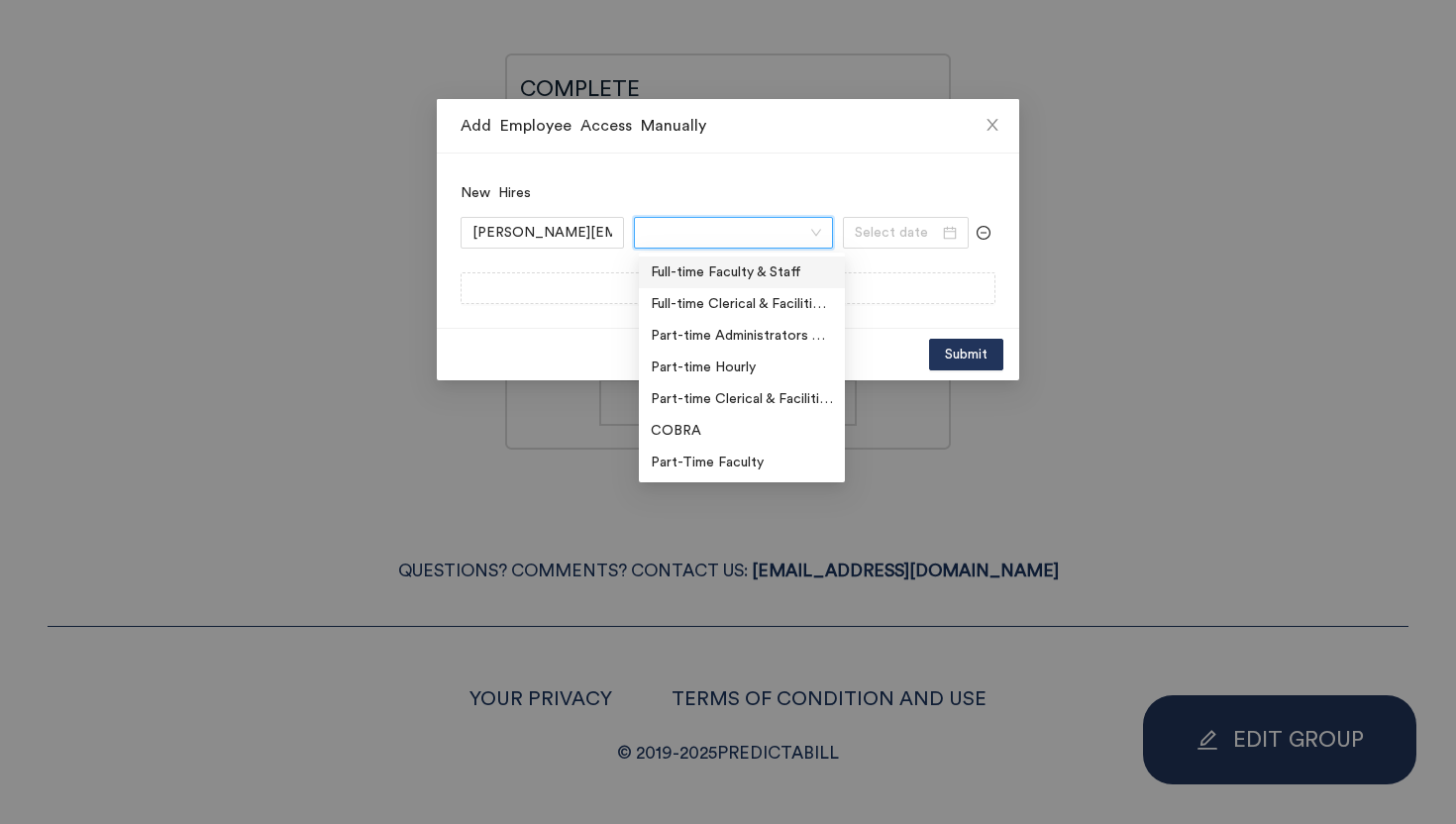 click on "Full-time Faculty & Staff" at bounding box center [742, 272] 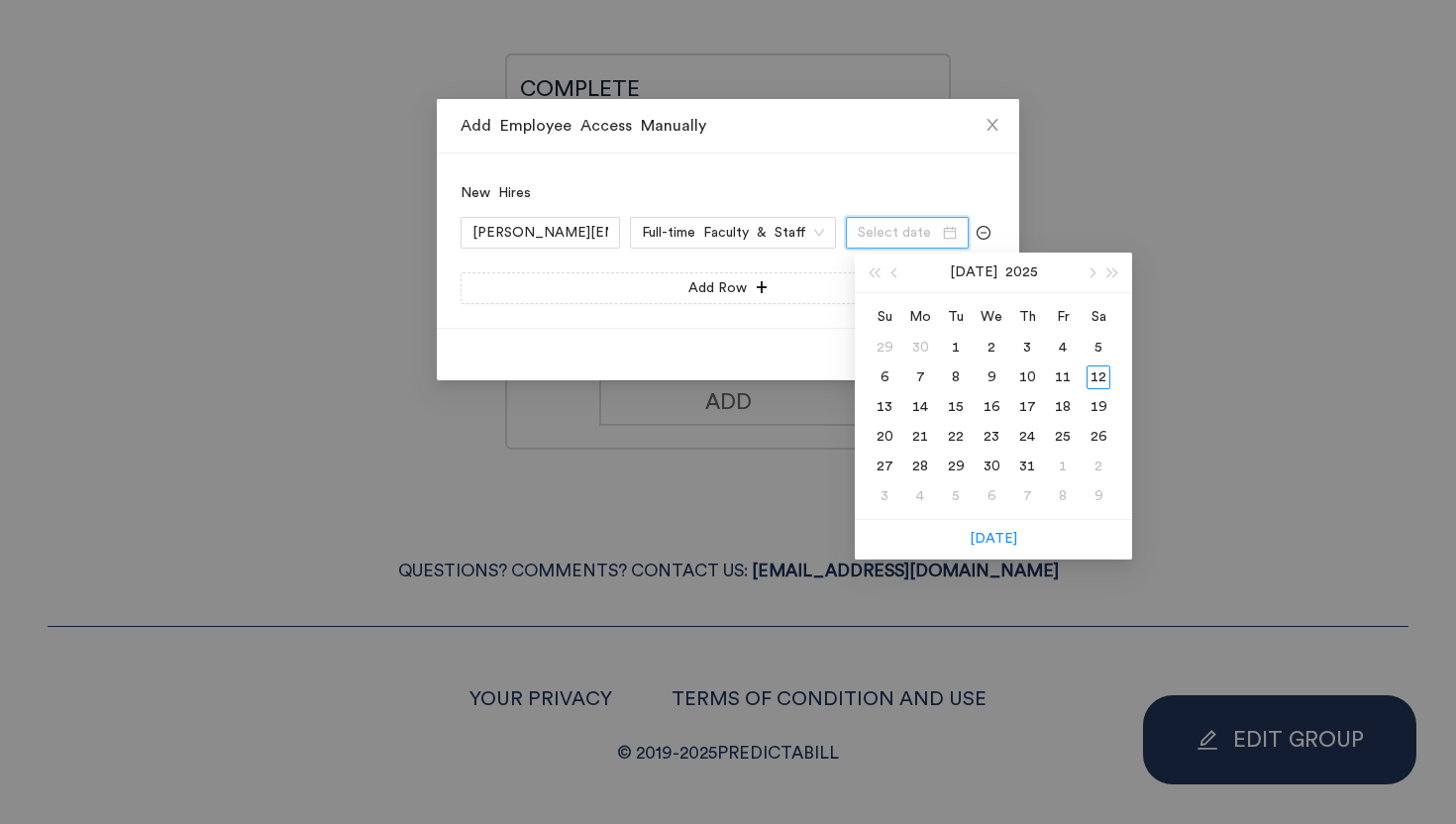 click at bounding box center (898, 233) 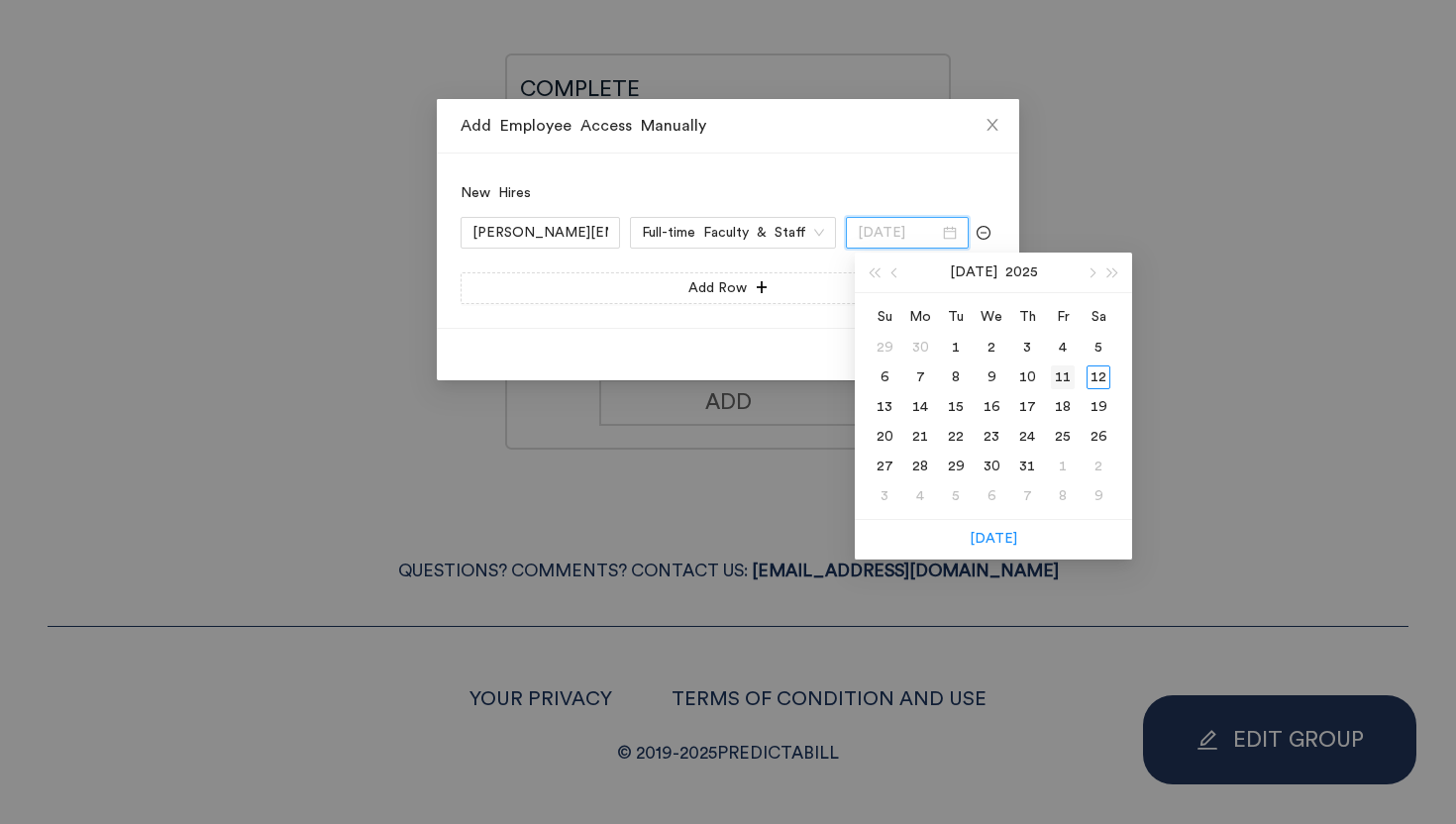 type on "07/11/2025" 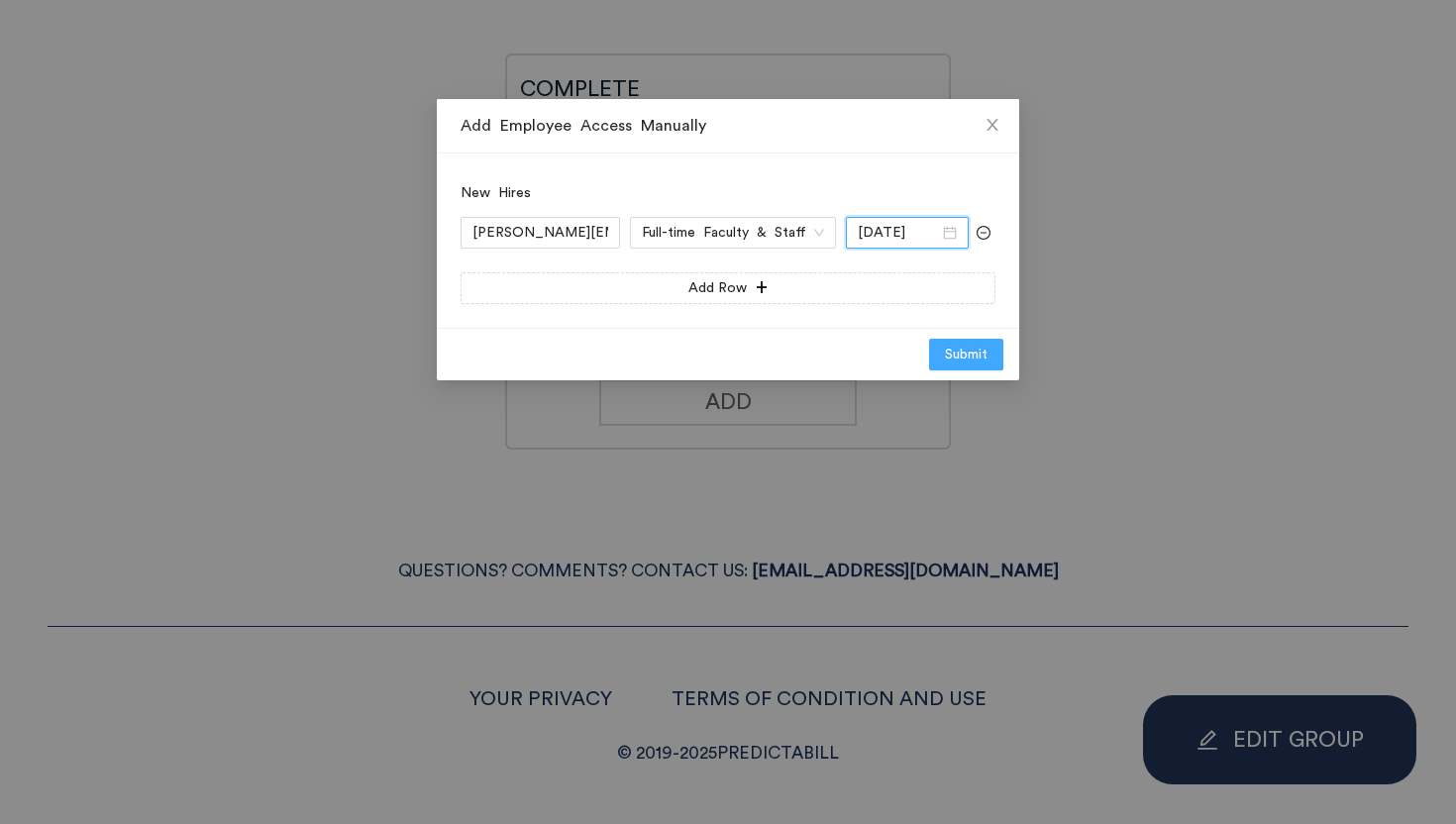 click on "Submit" at bounding box center (966, 355) 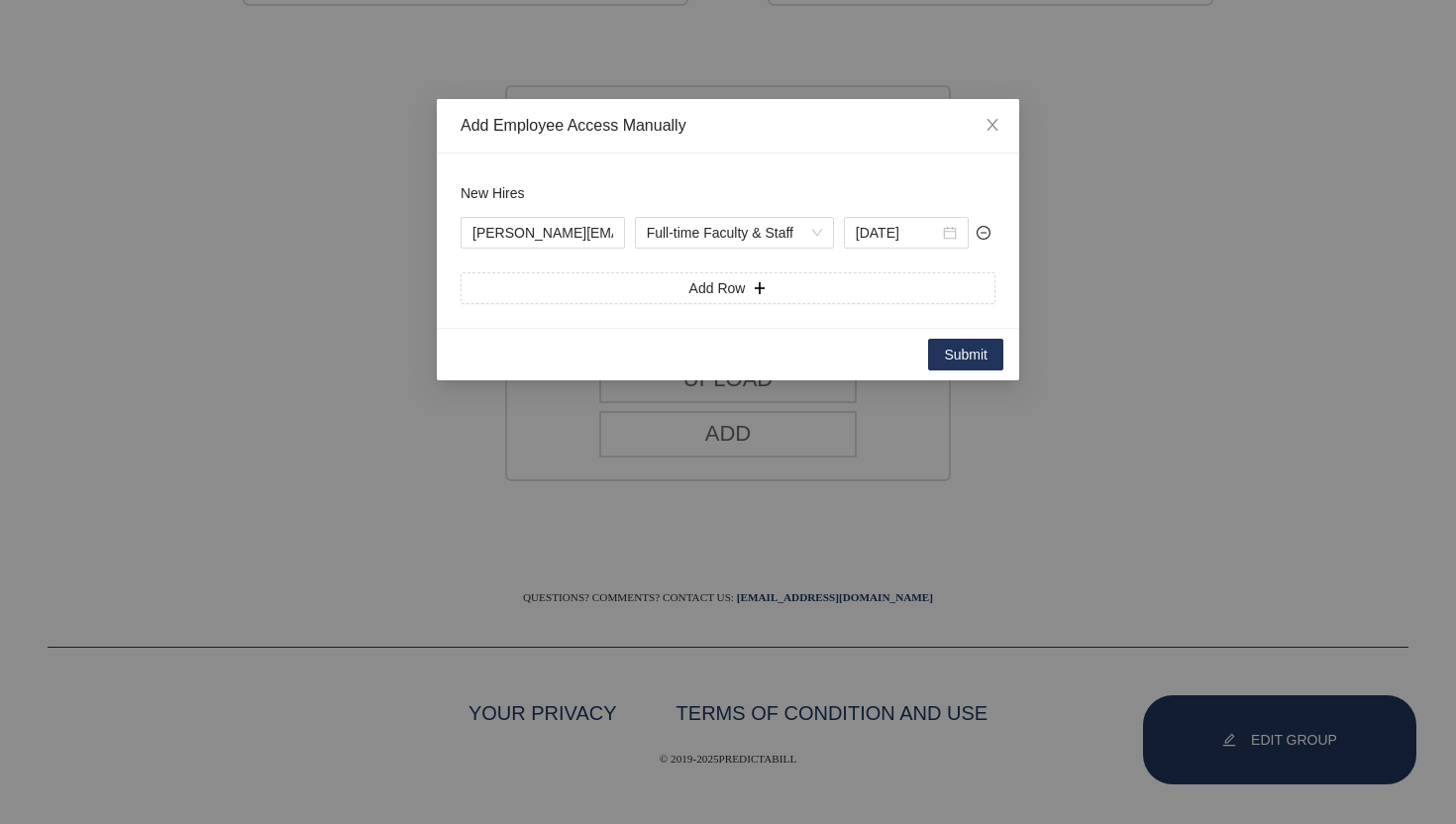 scroll, scrollTop: 0, scrollLeft: 0, axis: both 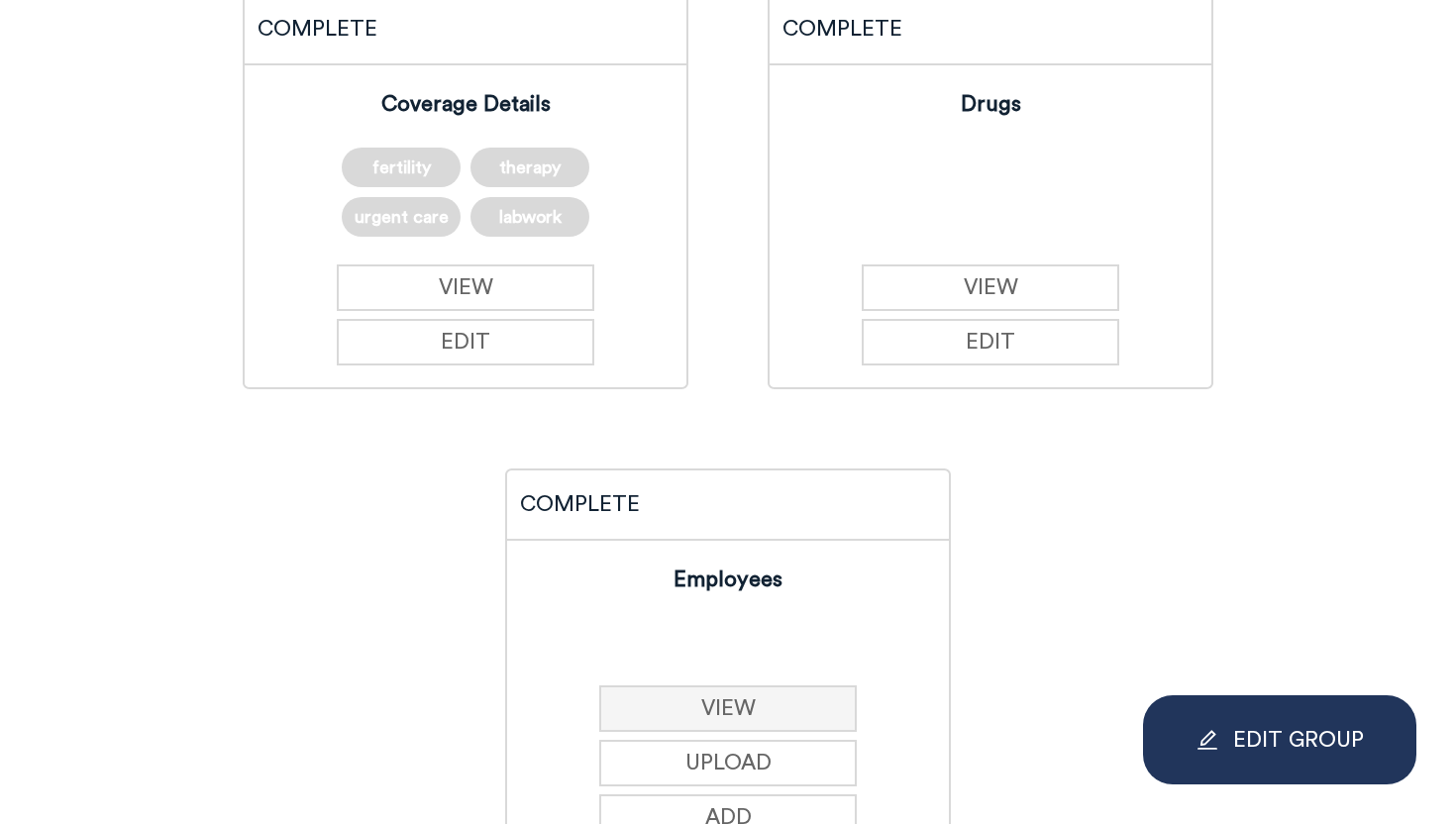 click on "VIEW" at bounding box center (728, 708) 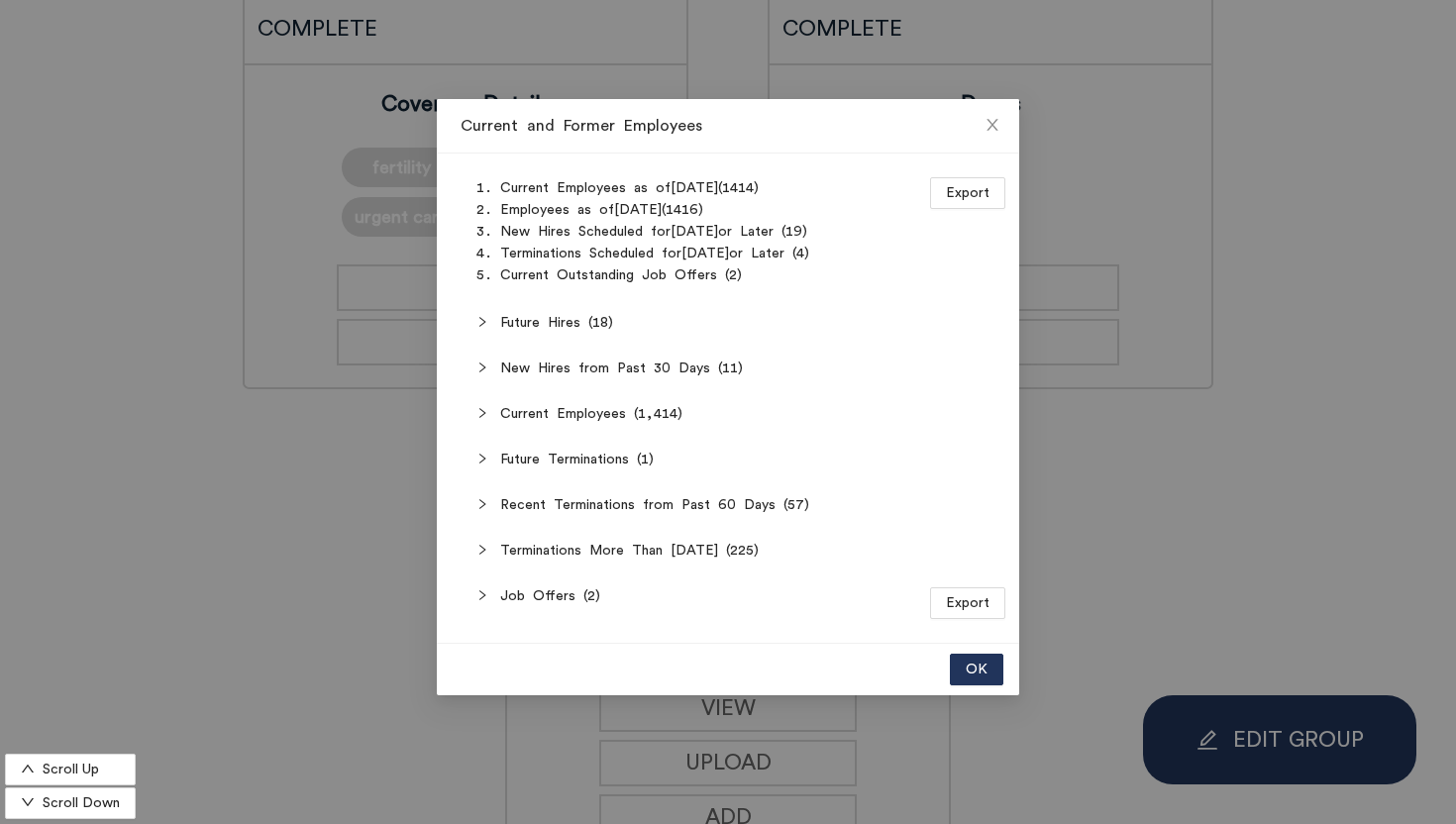 click on "Future Hires (18)" at bounding box center [740, 323] 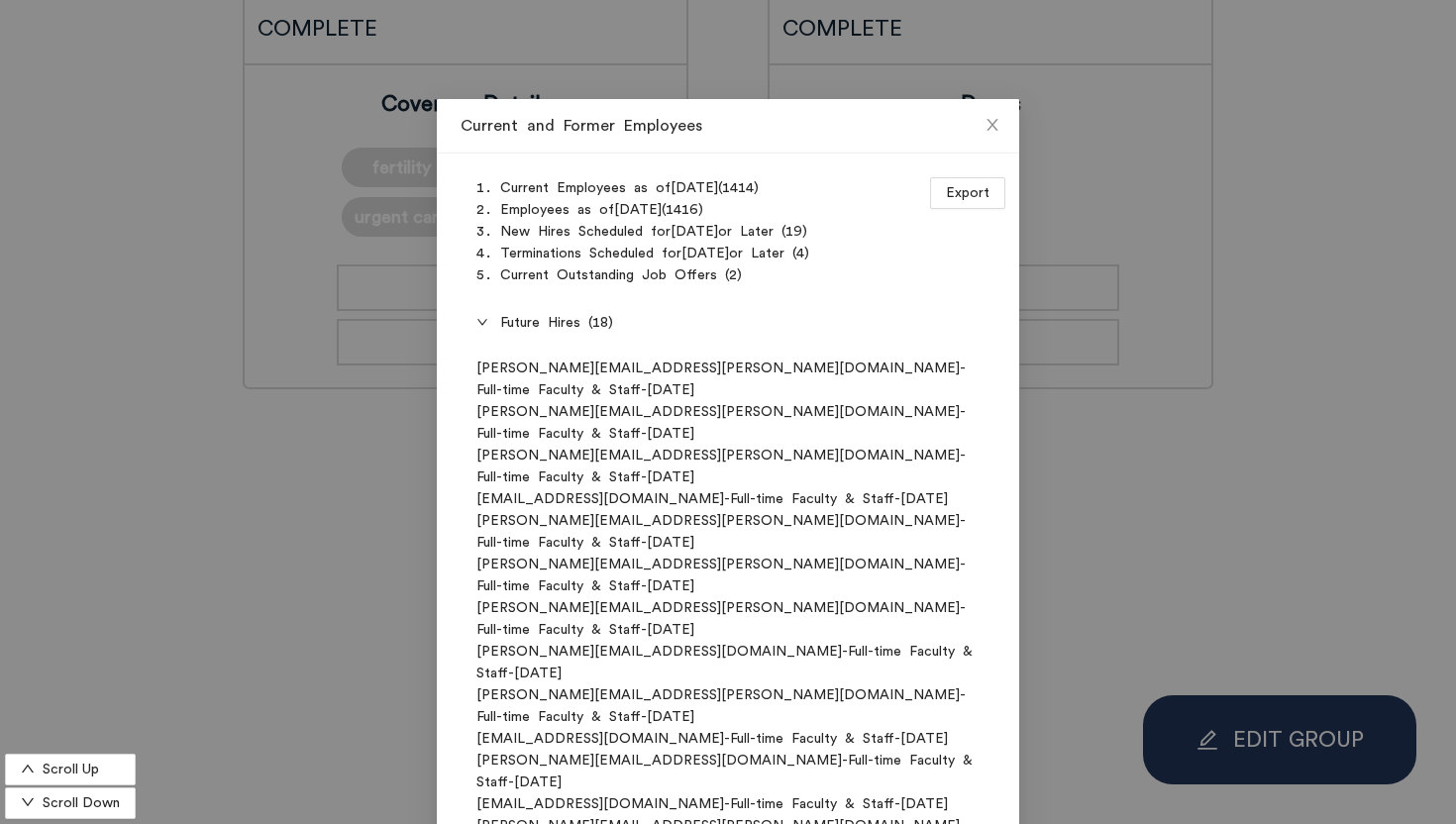 click on "Future Hires (18)" at bounding box center [740, 323] 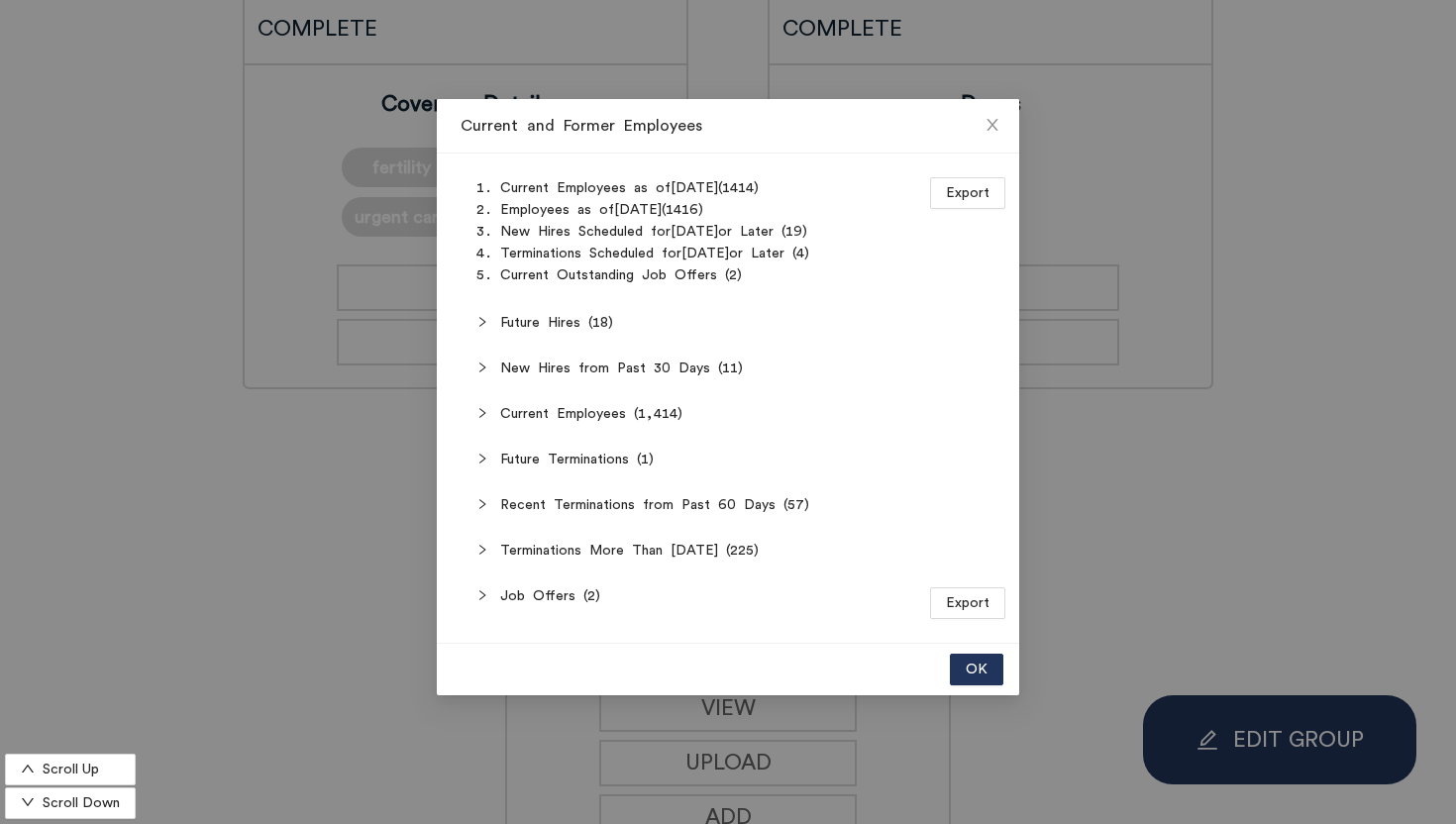 click on "New Hires from Past 30 Days (11)" at bounding box center [740, 368] 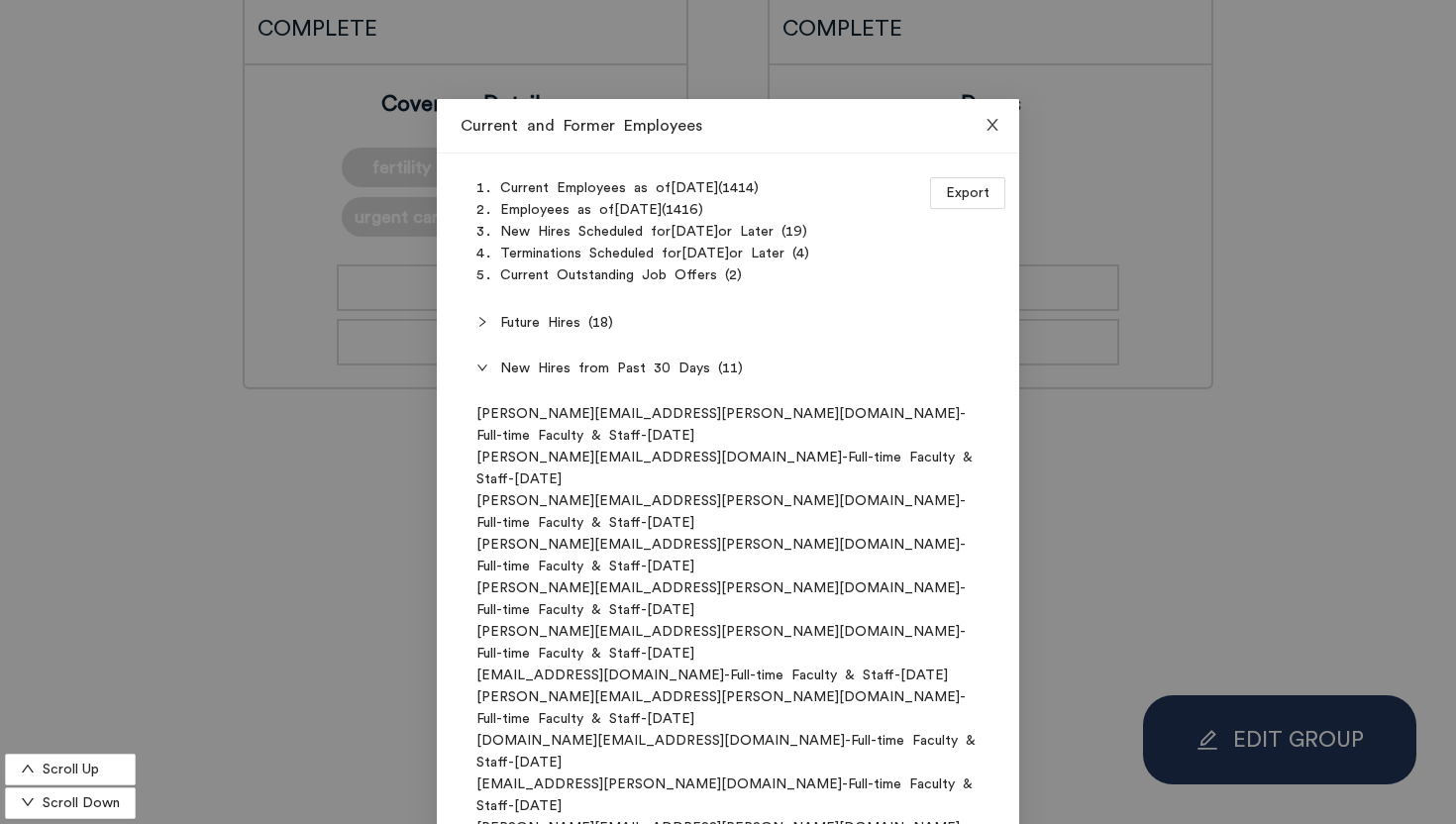 click 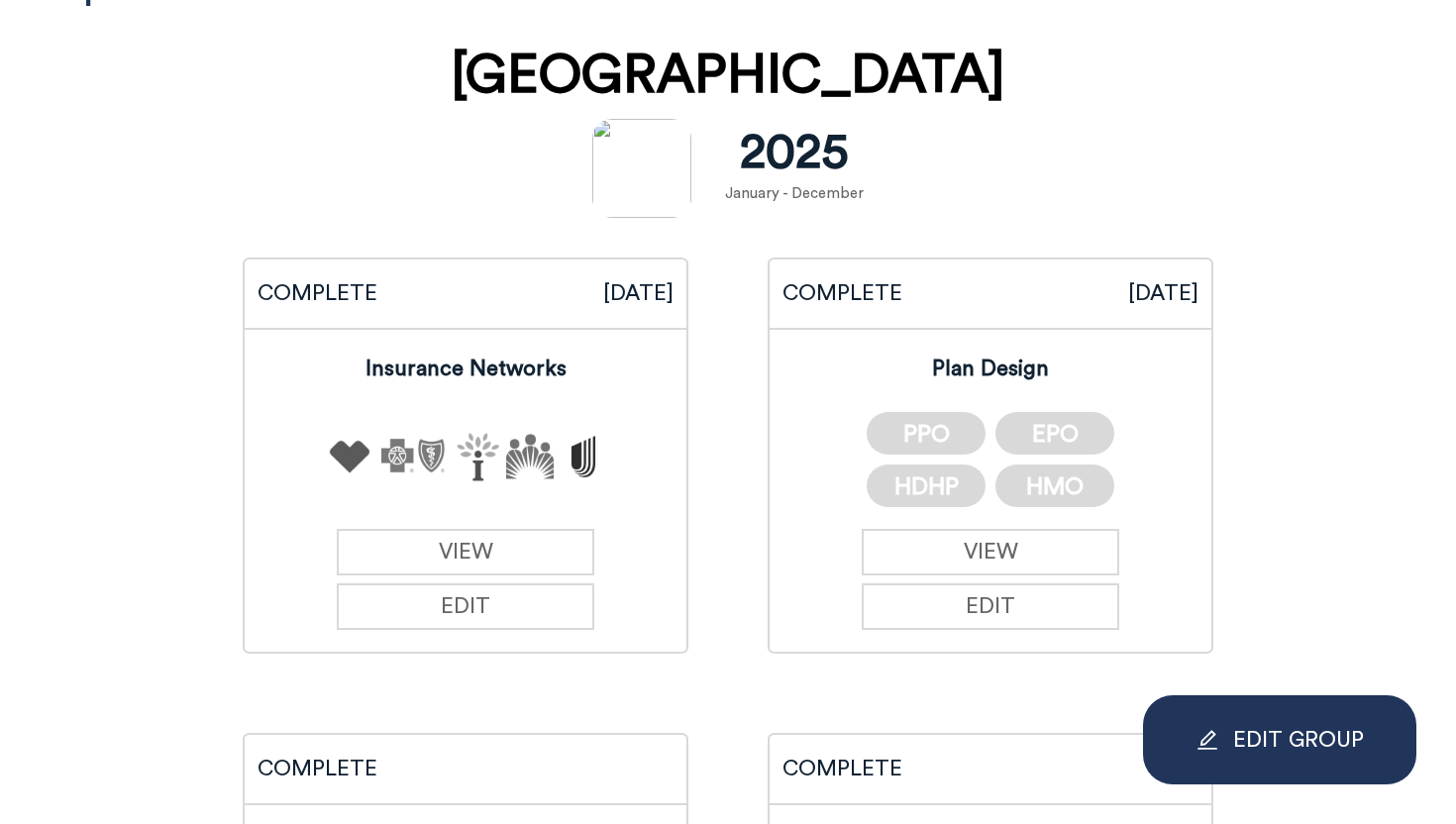 scroll, scrollTop: 0, scrollLeft: 0, axis: both 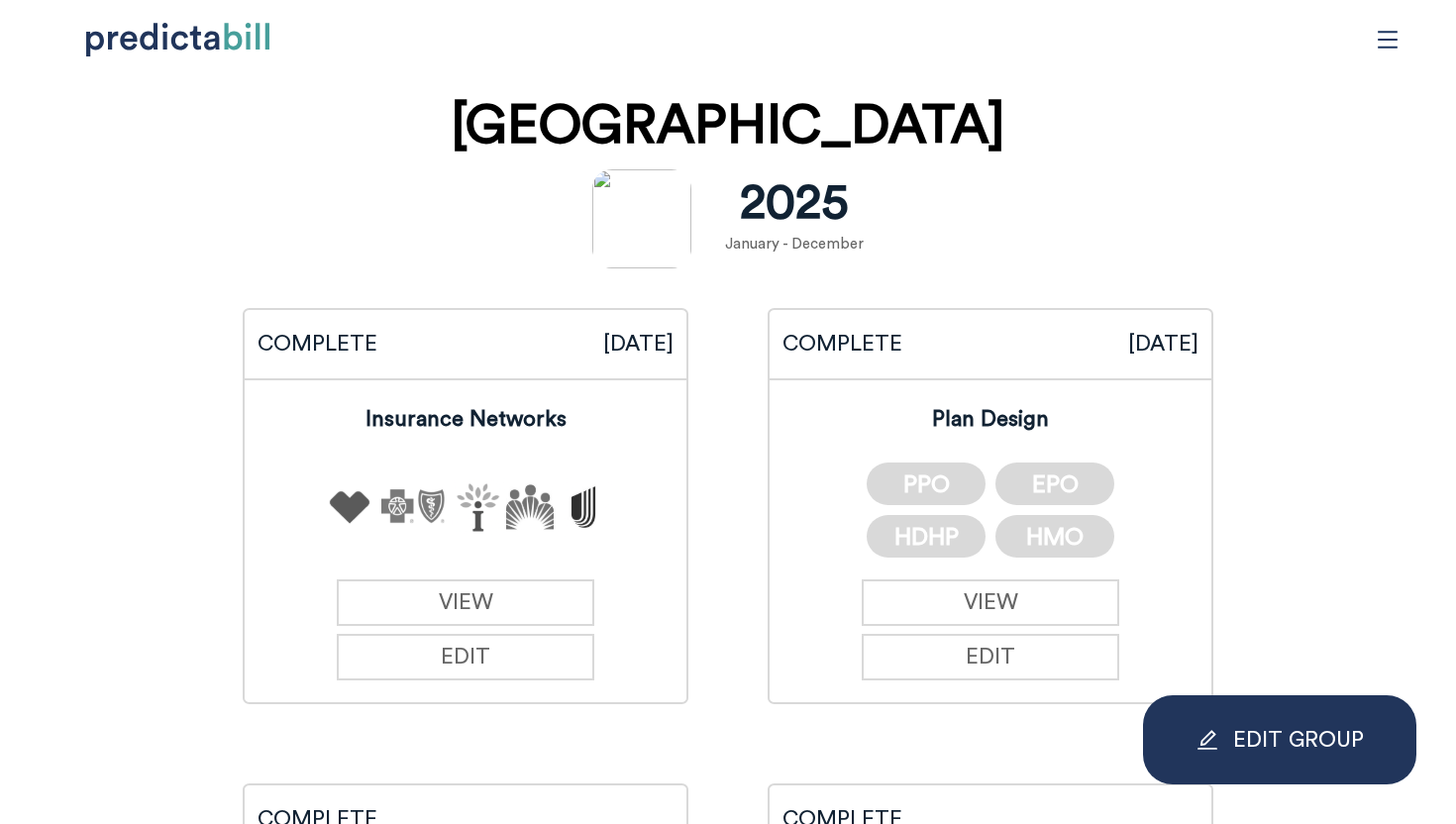 click on "Quinnipiac University 2025 January - December COMPLETE 10/23/2024 Insurance Networks VIEW EDIT COMPLETE 10/30/2024 Plan Design PPO EPO HDHP HMO VIEW EDIT COMPLETE Coverage Details fertility therapy urgent care labwork VIEW EDIT COMPLETE Drugs VIEW EDIT COMPLETE Employees VIEW UPLOAD ADD" at bounding box center [728, 898] 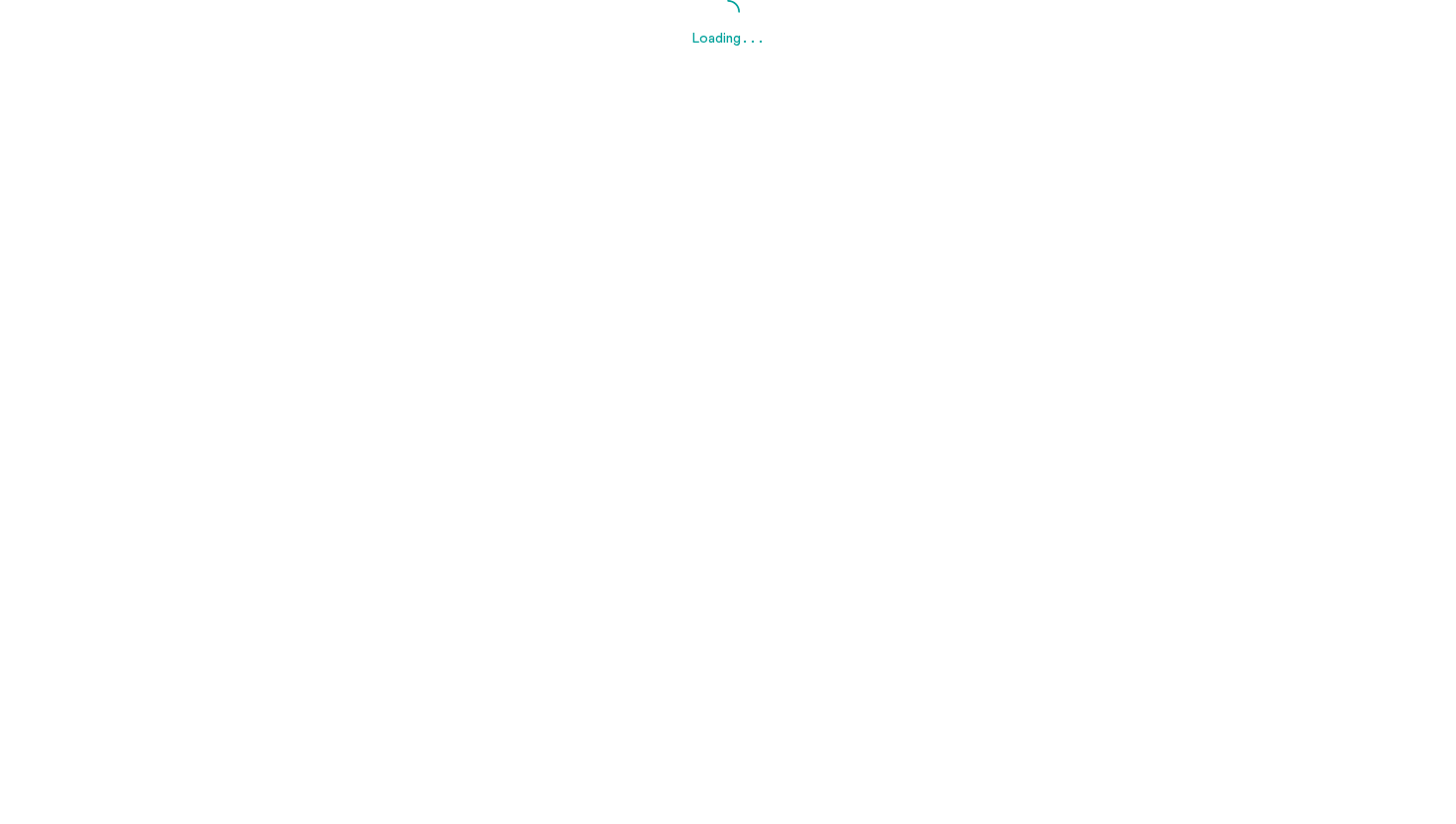 scroll, scrollTop: 0, scrollLeft: 0, axis: both 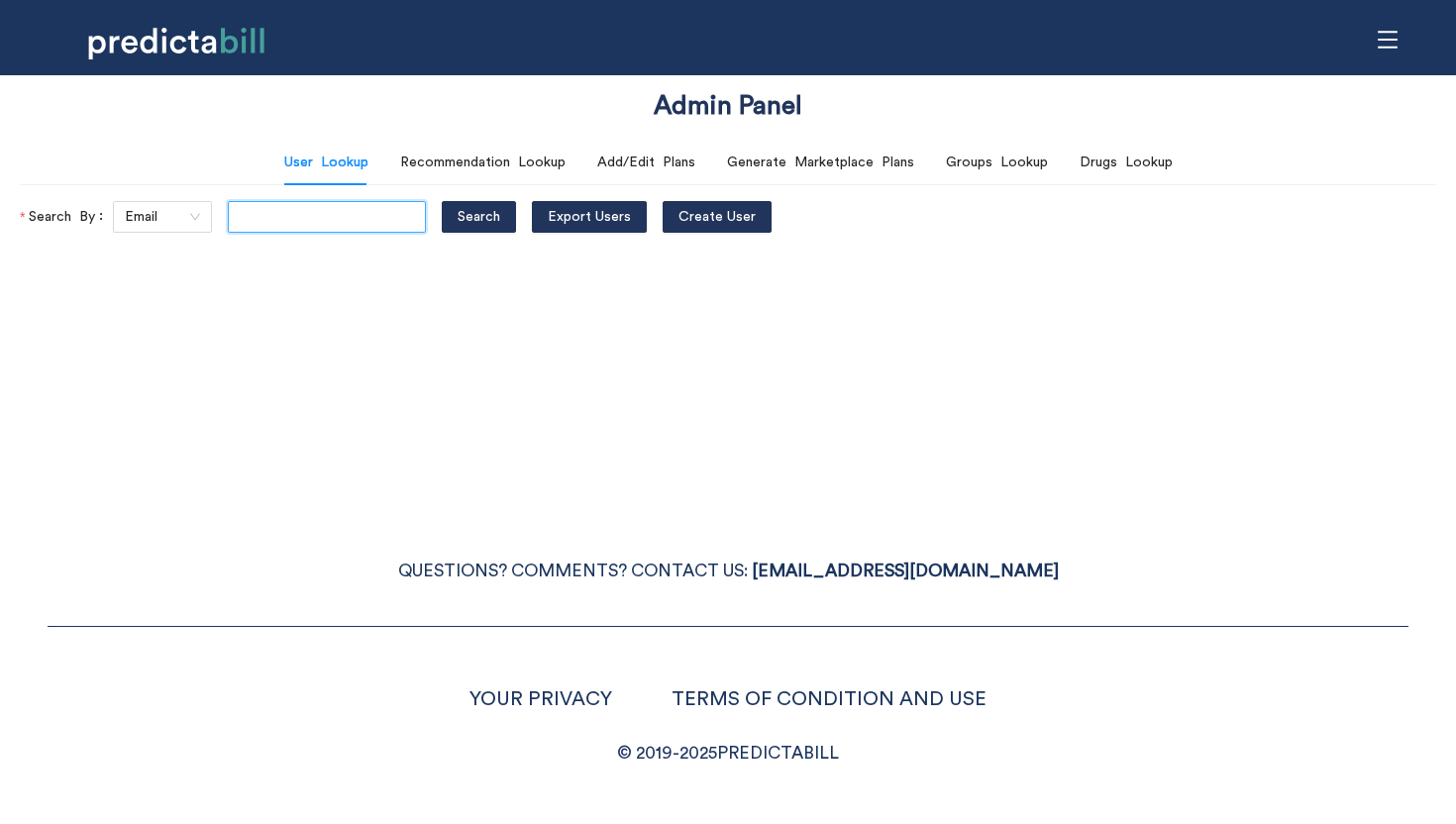 click at bounding box center (327, 217) 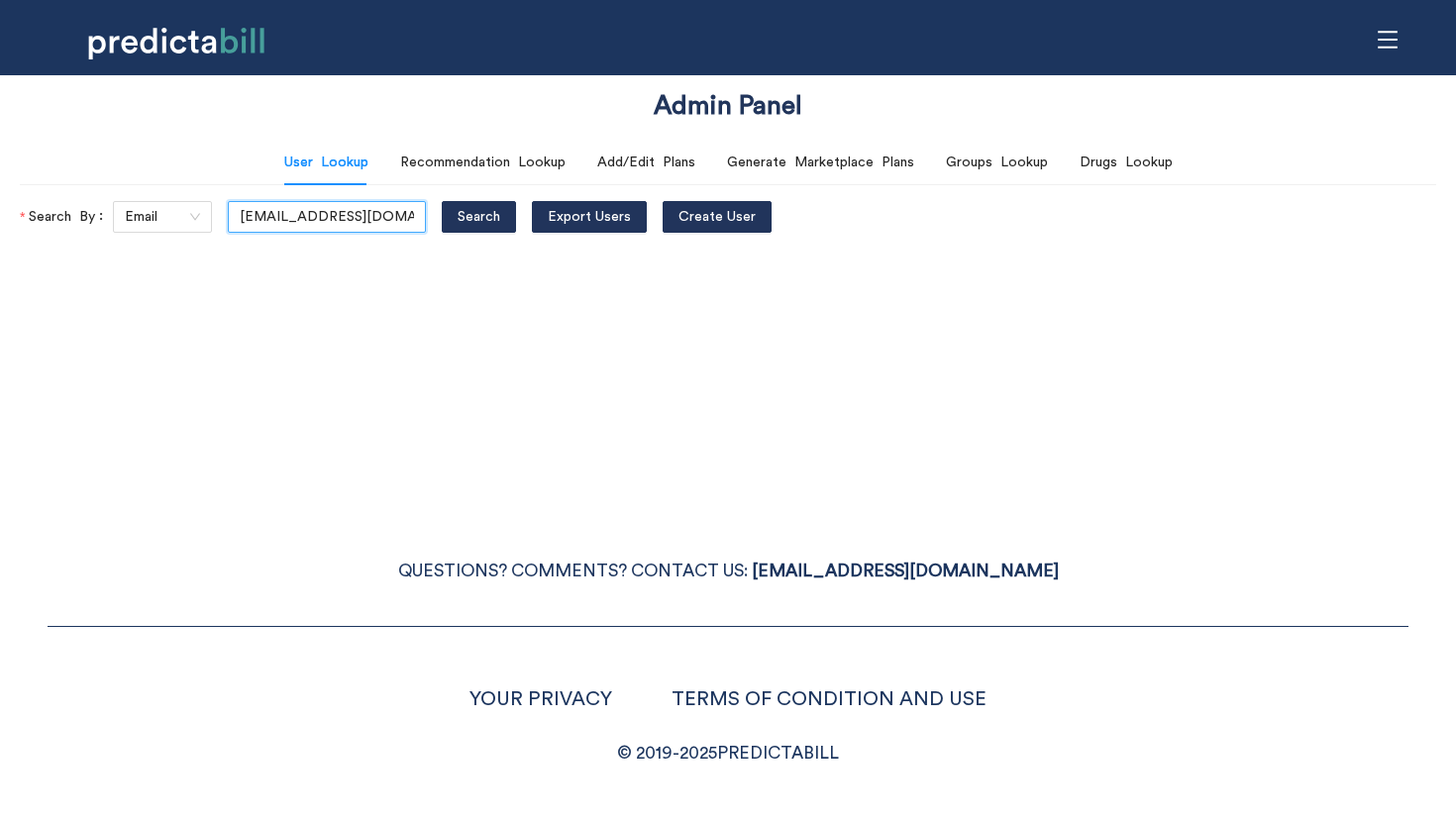 scroll, scrollTop: 0, scrollLeft: 10, axis: horizontal 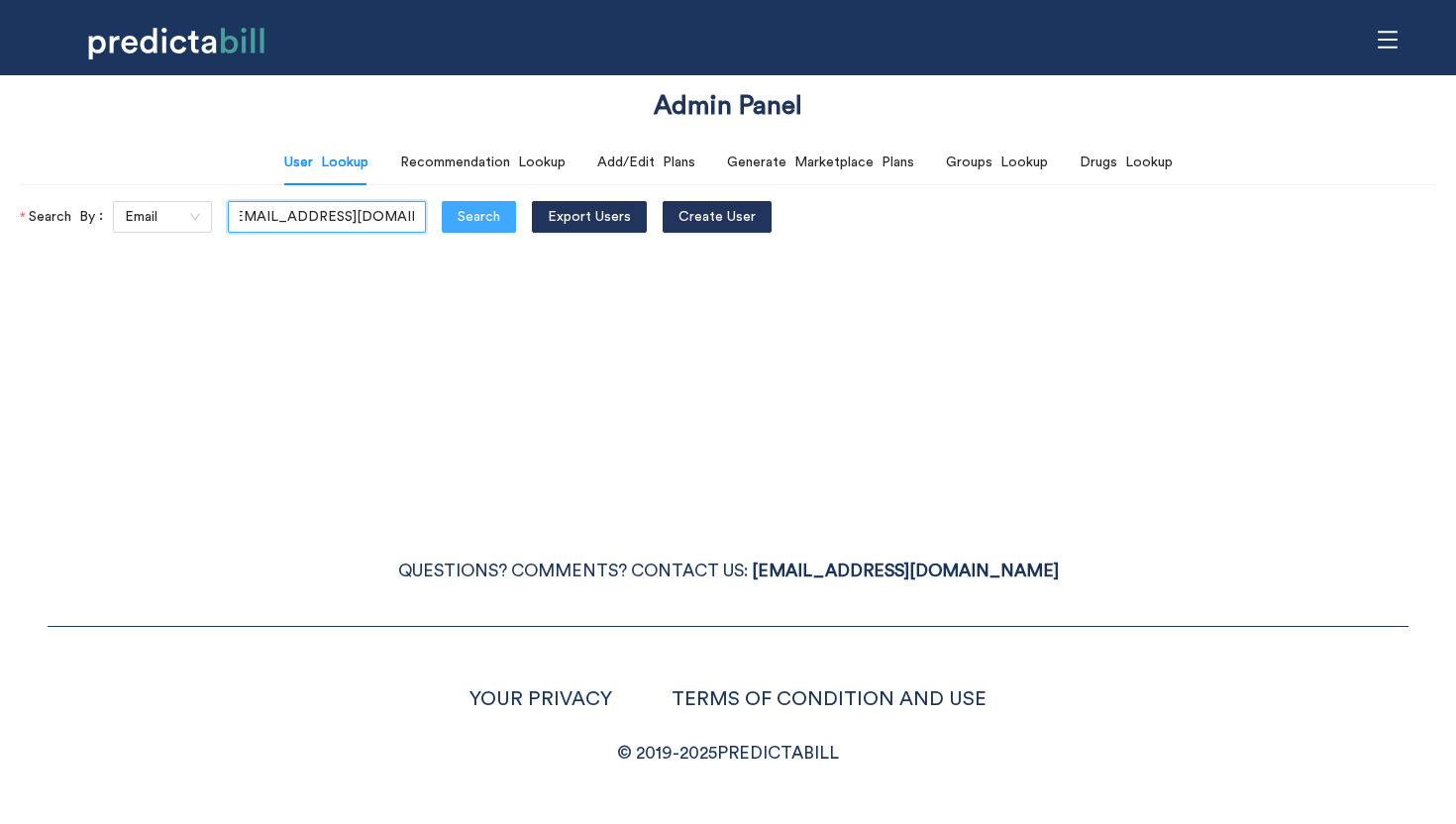 type on "stevedudeck@gmail.com" 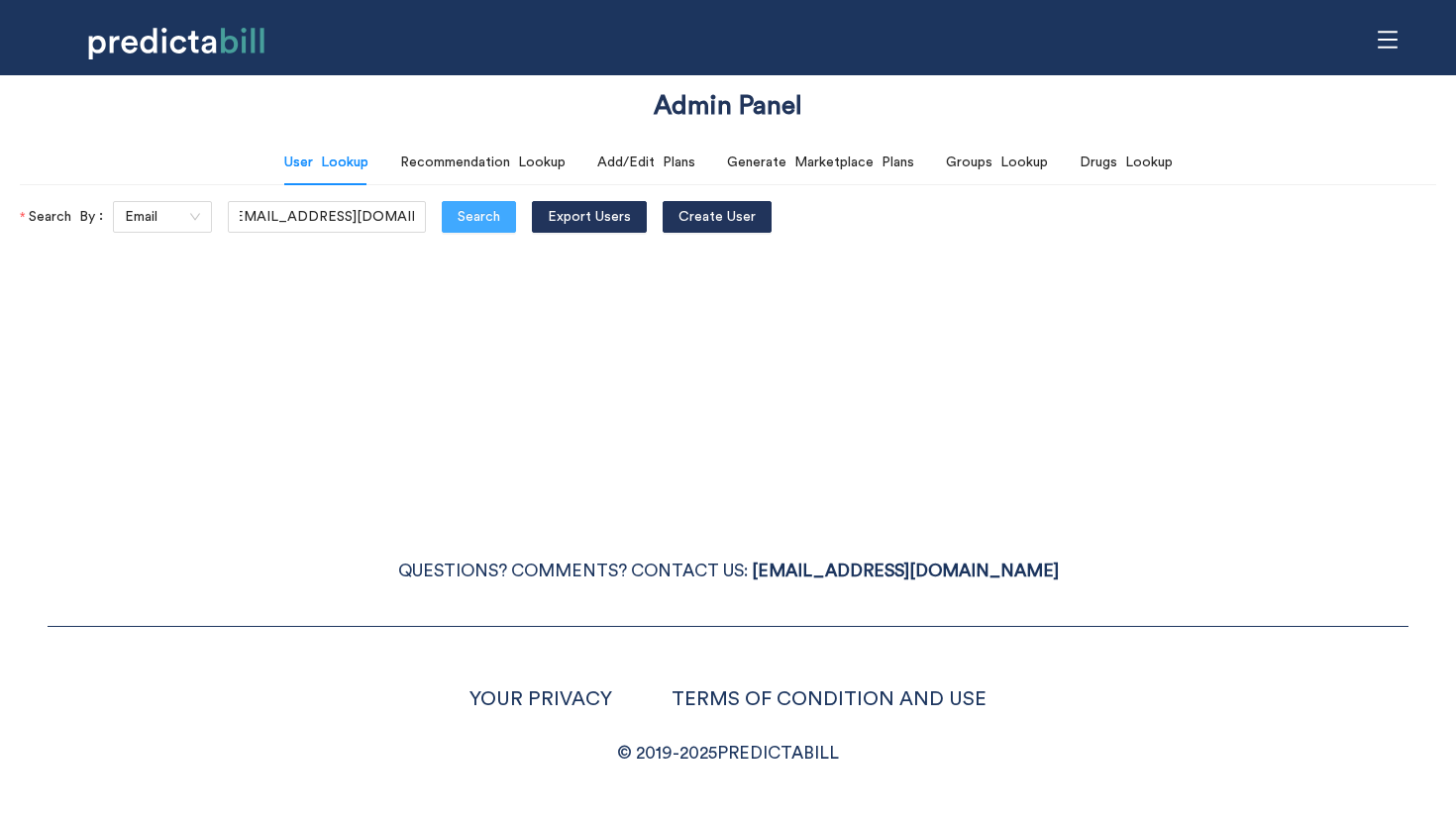 scroll, scrollTop: 0, scrollLeft: 0, axis: both 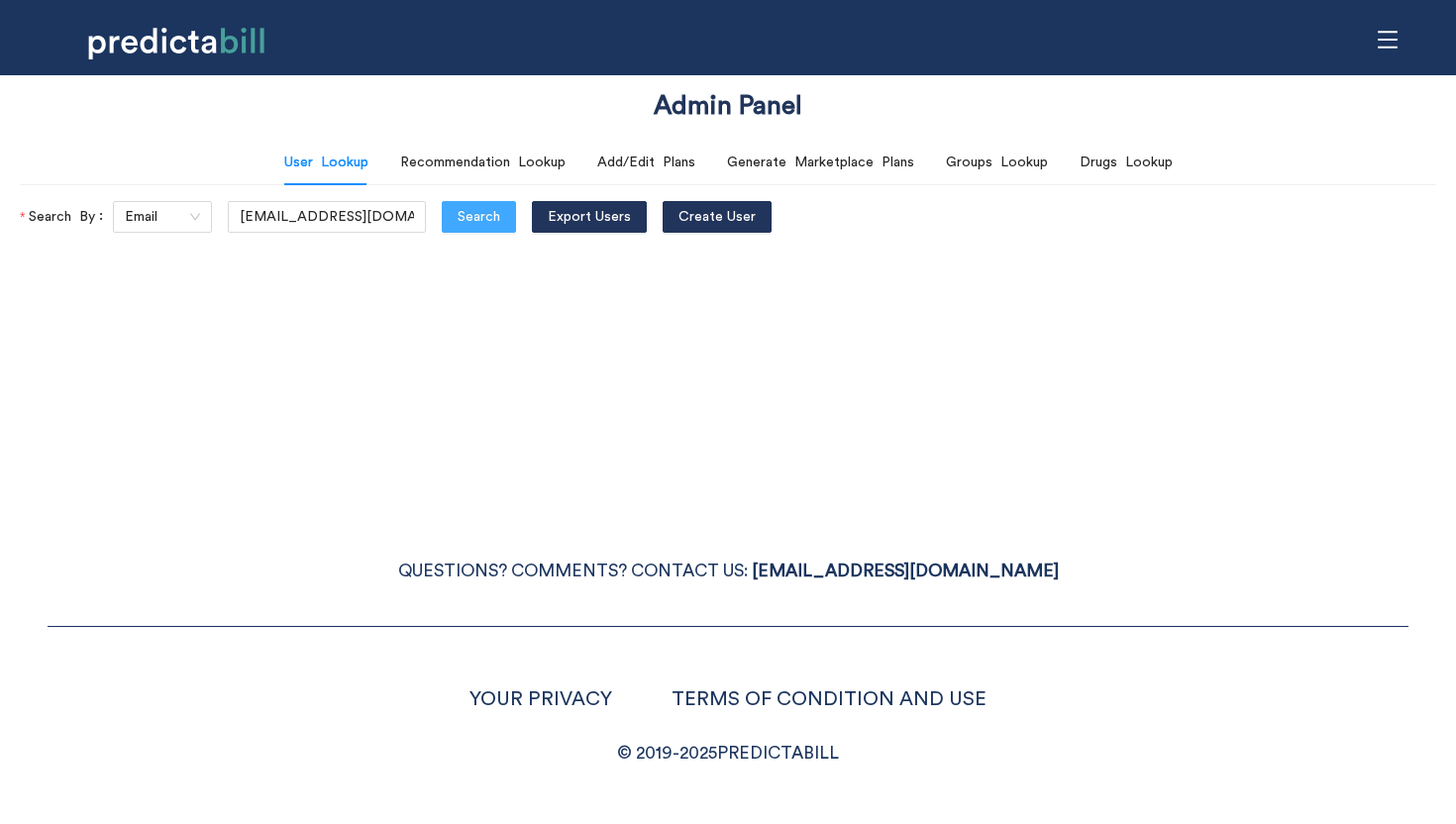 click on "Search" at bounding box center [478, 217] 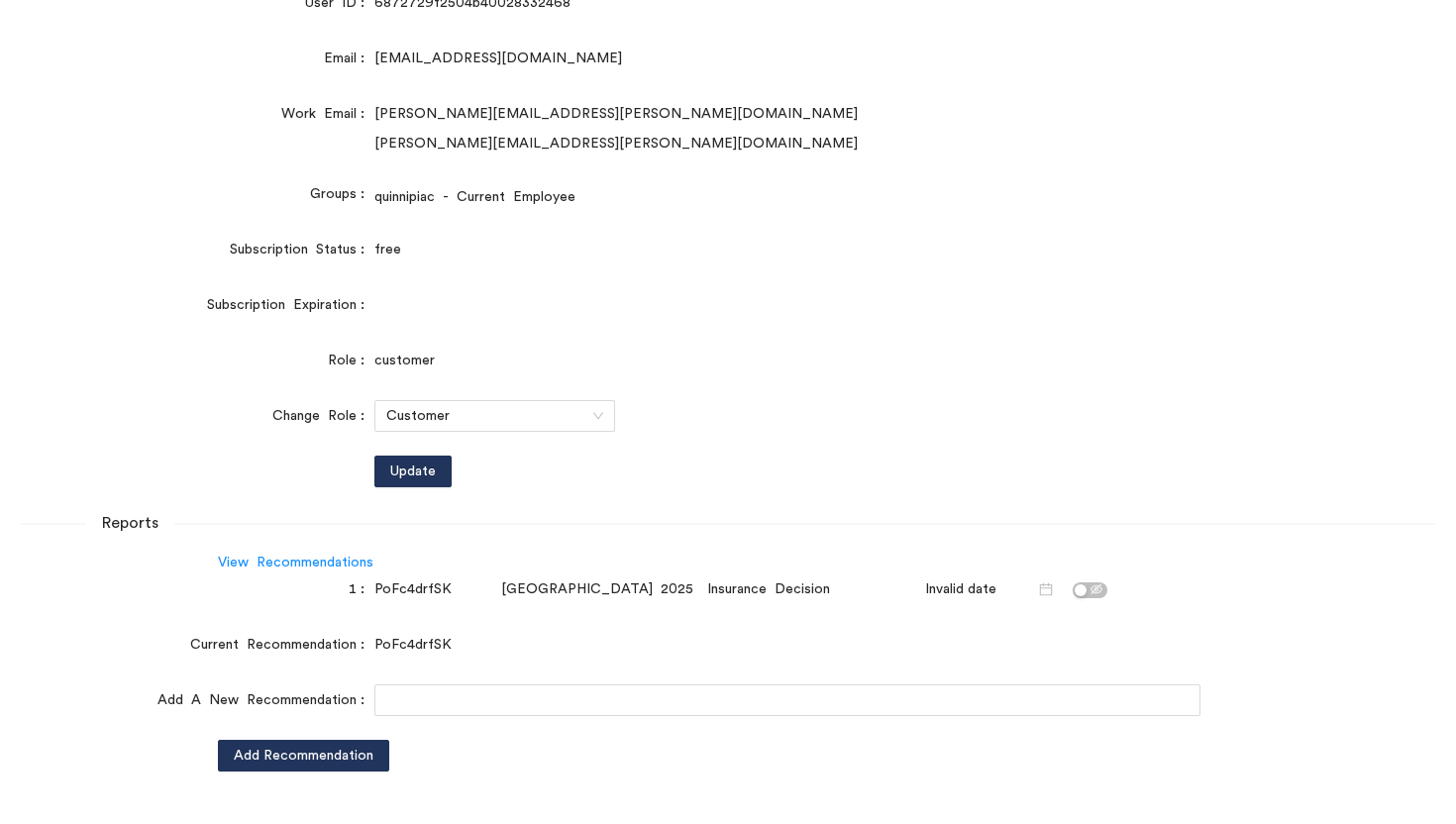 scroll, scrollTop: 0, scrollLeft: 0, axis: both 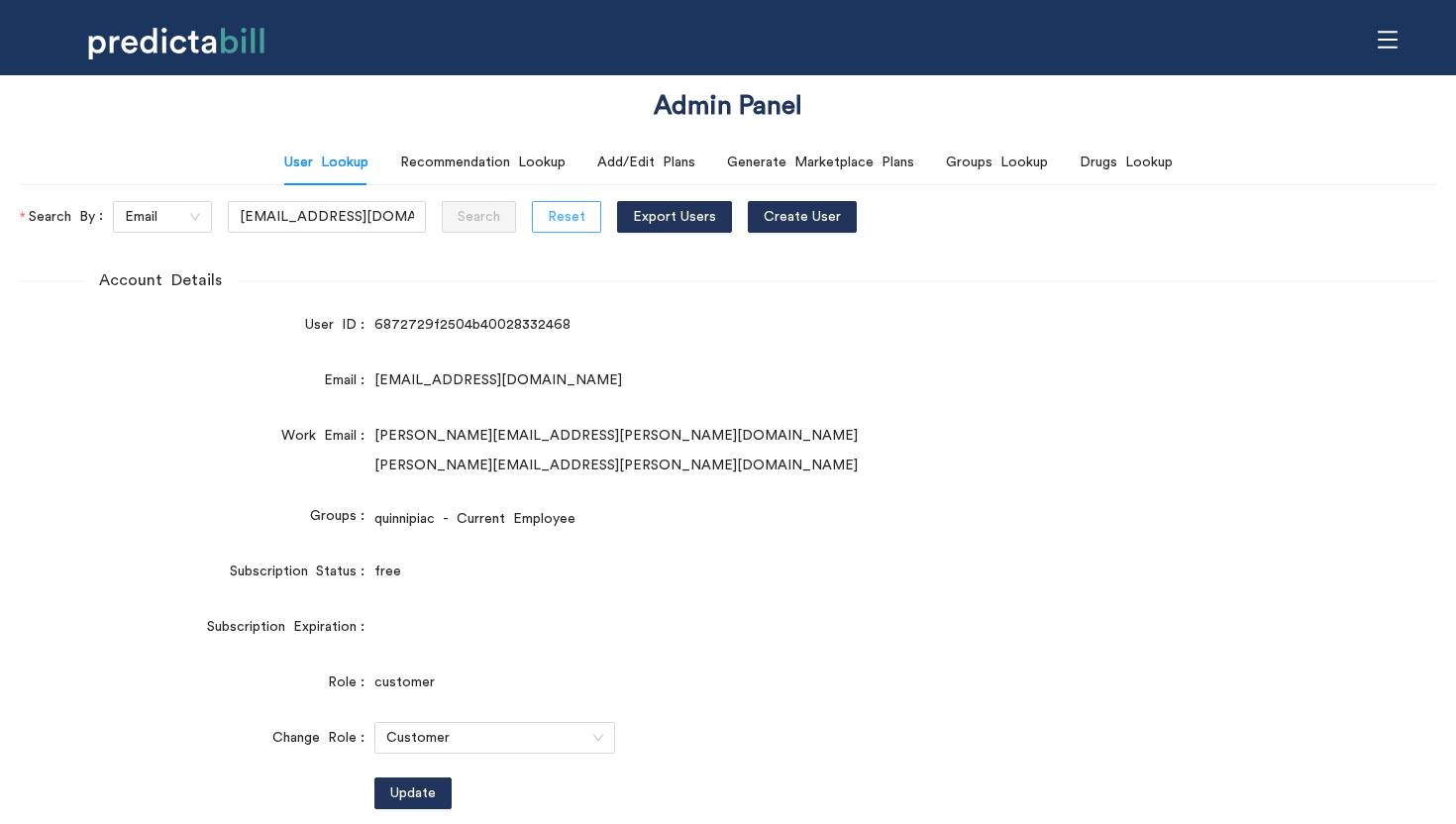 click on "Reset" at bounding box center (567, 217) 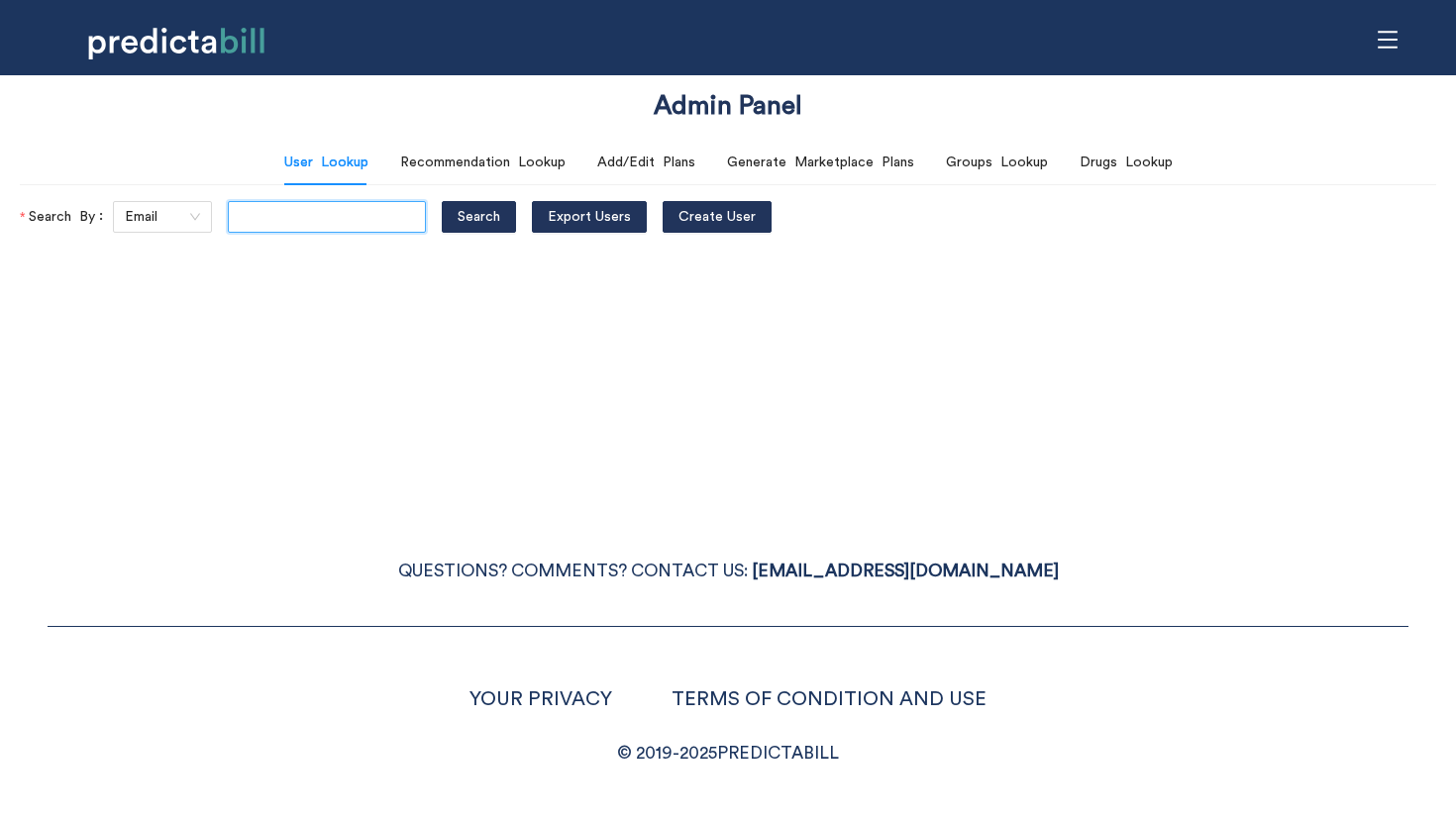 click at bounding box center [327, 217] 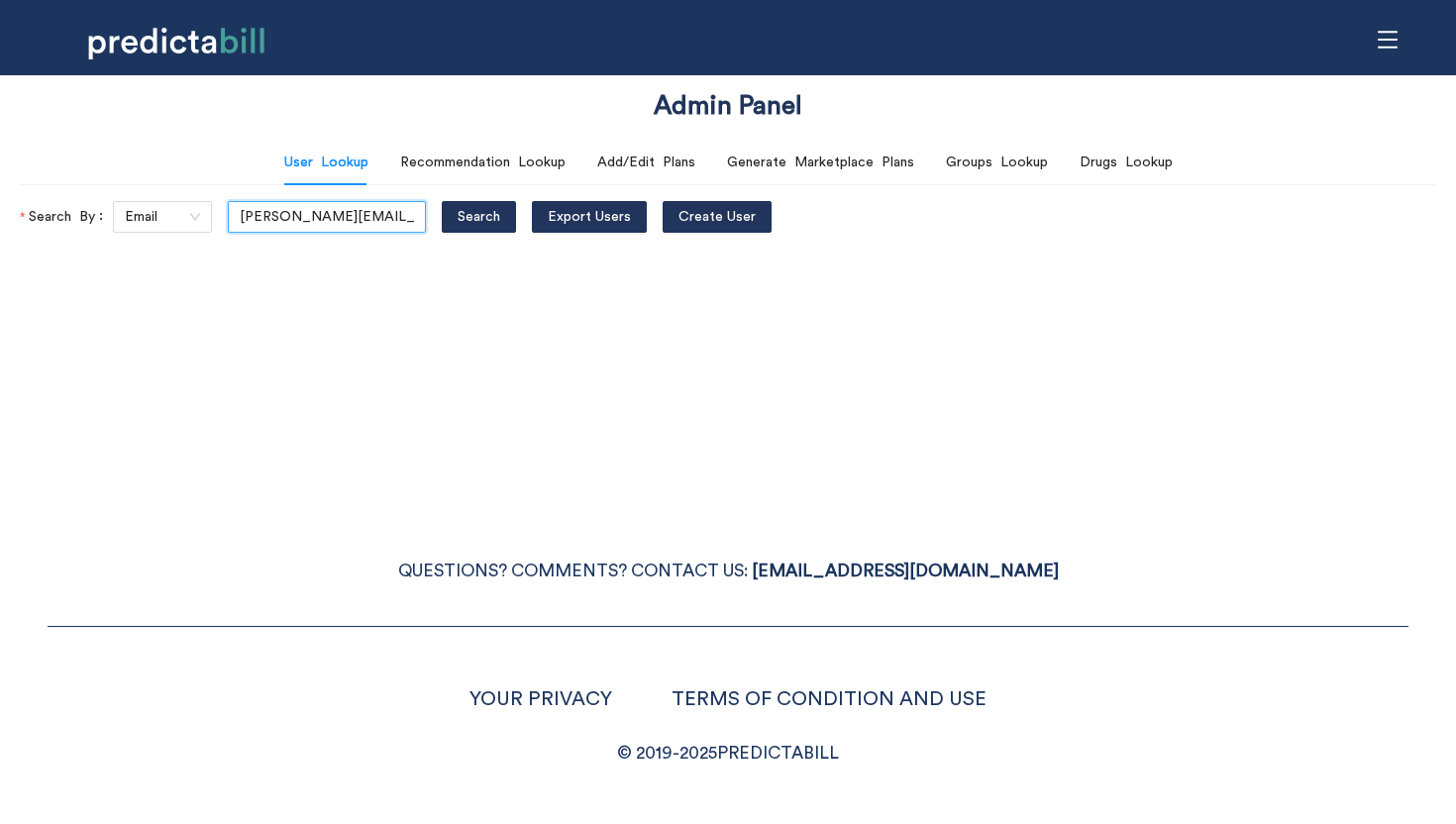 scroll, scrollTop: 0, scrollLeft: 55, axis: horizontal 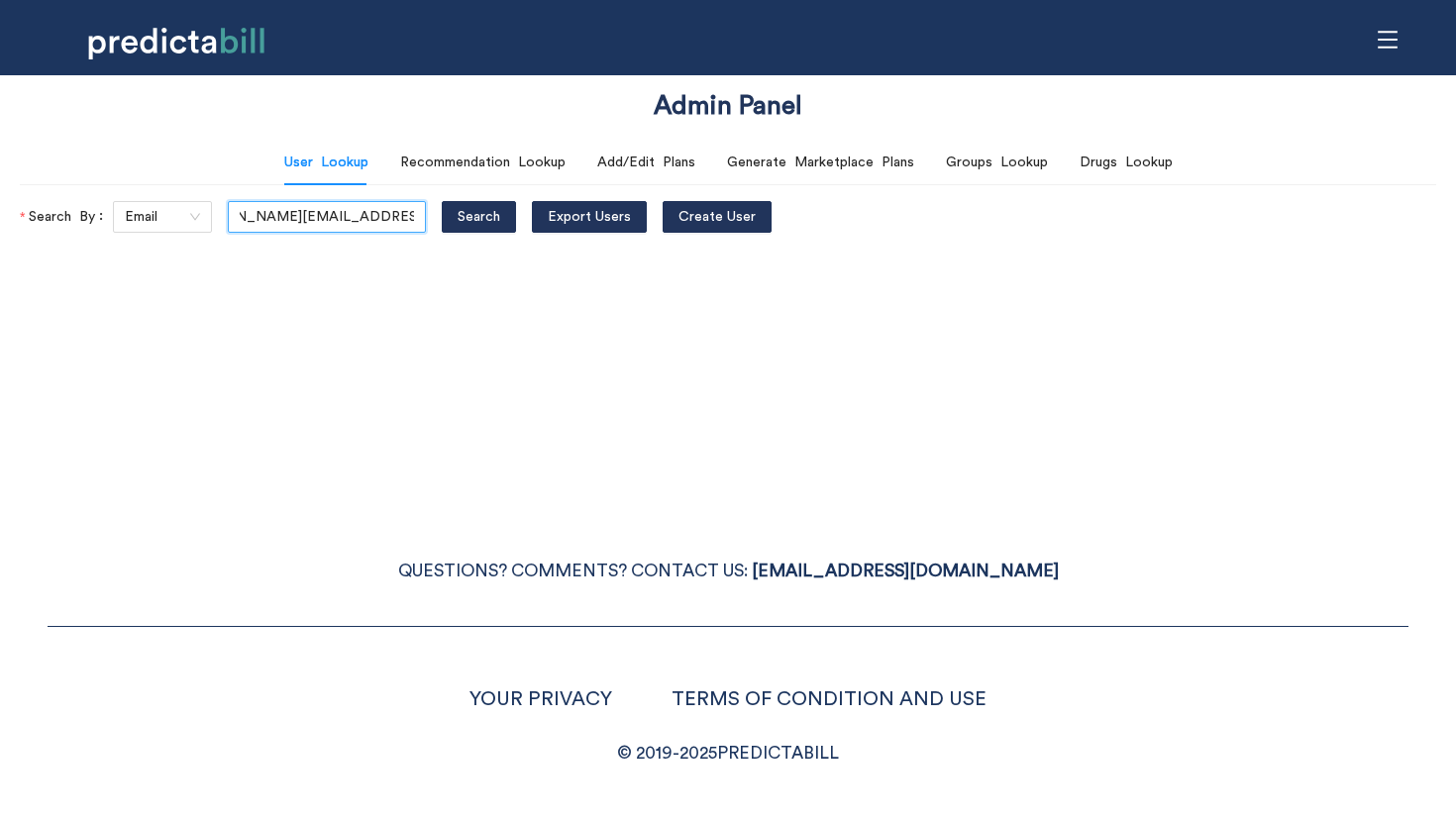 type on "Regina.Leonard@quinnipiac.edu" 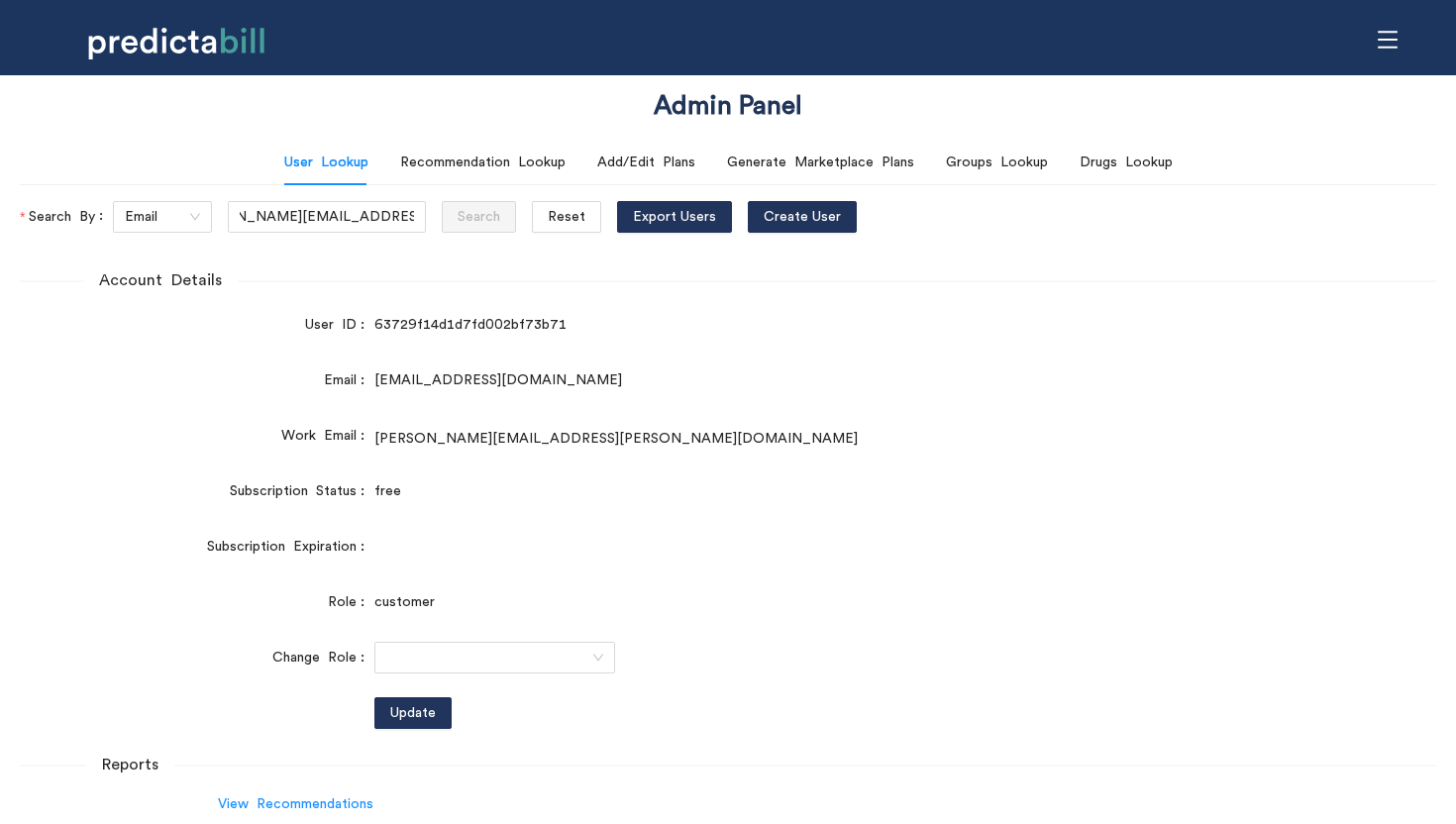 scroll, scrollTop: 0, scrollLeft: 0, axis: both 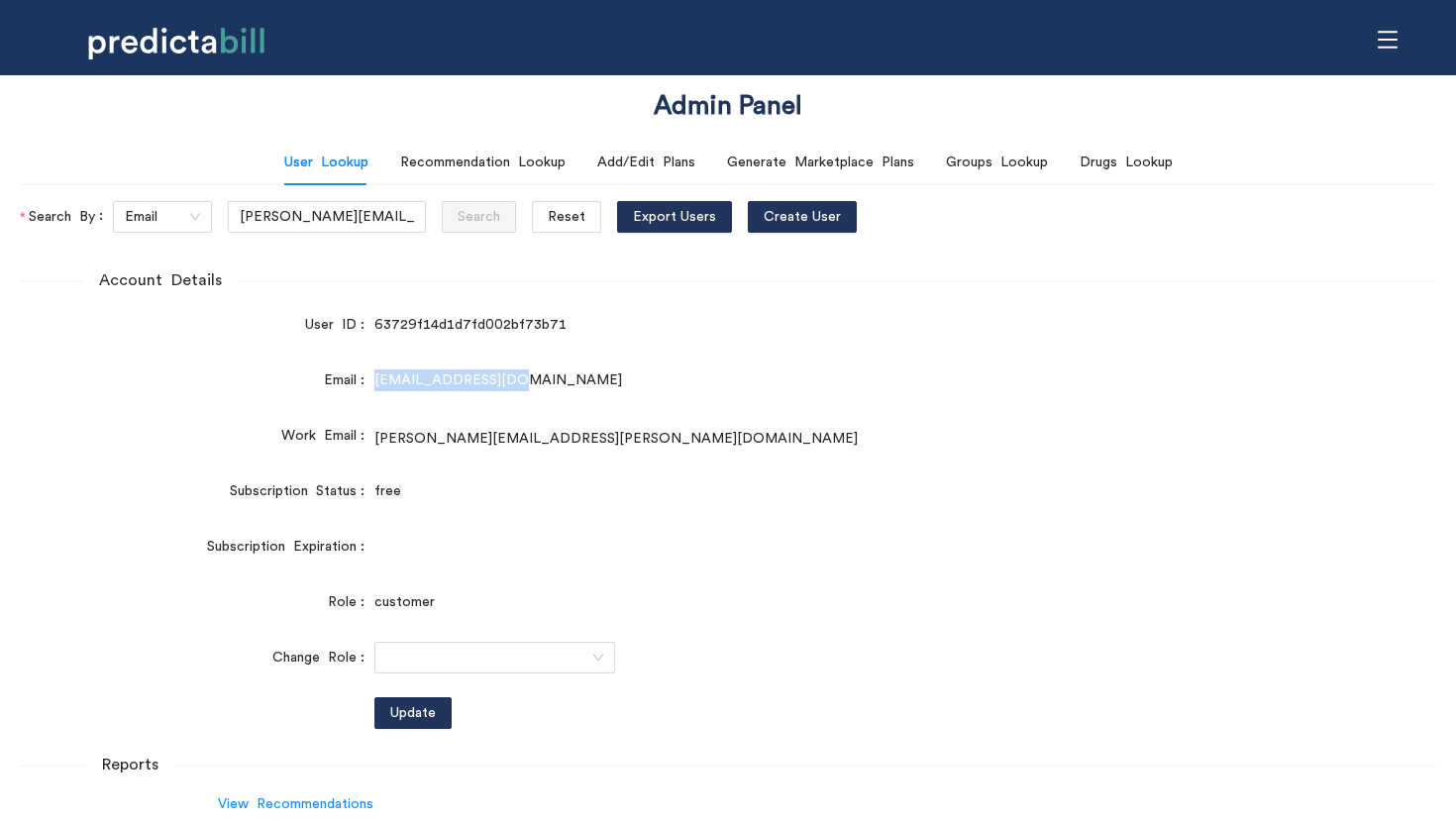 drag, startPoint x: 511, startPoint y: 380, endPoint x: 372, endPoint y: 380, distance: 139 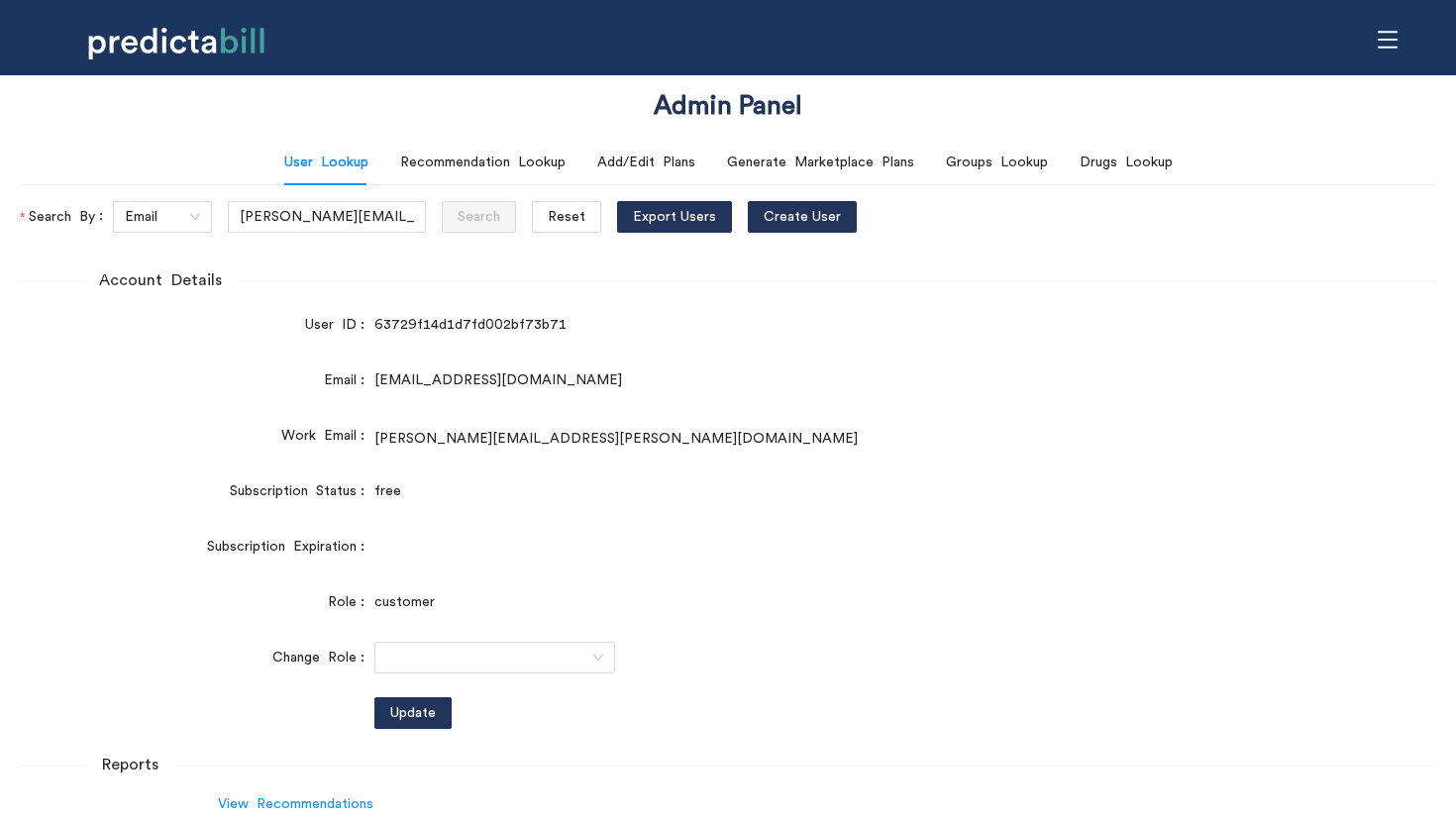 click on "Account Details User ID 63729f14d1d7fd002bf73b71 Email [EMAIL_ADDRESS][DOMAIN_NAME] Work Email [PERSON_NAME][EMAIL_ADDRESS][PERSON_NAME][DOMAIN_NAME] Subscription Status free Subscription Expiration Role customer Change Role Update Reports View Recommendations 1 l962EeNvW Quinnipiac 2023 Quinnipiac Open Enrollment [DATE] 2 eNkcaYmyW Quinnipiac 2023 Quinnipiac Open Enrollment [DATE] Current Recommendation l962EeNvW Add A New Recommendation Add Recommendation" at bounding box center [728, 659] 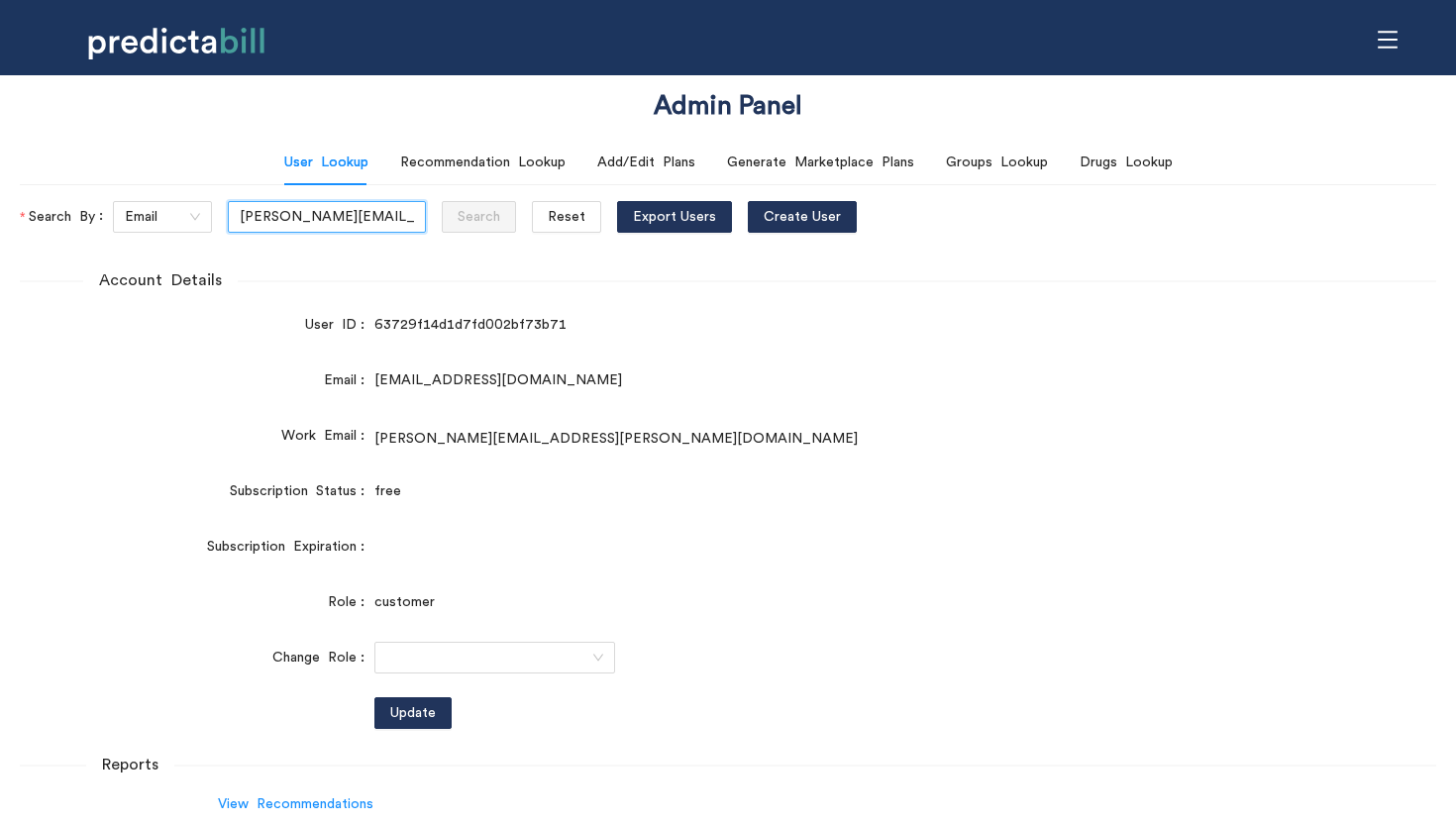 click on "[PERSON_NAME][EMAIL_ADDRESS][PERSON_NAME][DOMAIN_NAME]" at bounding box center (327, 217) 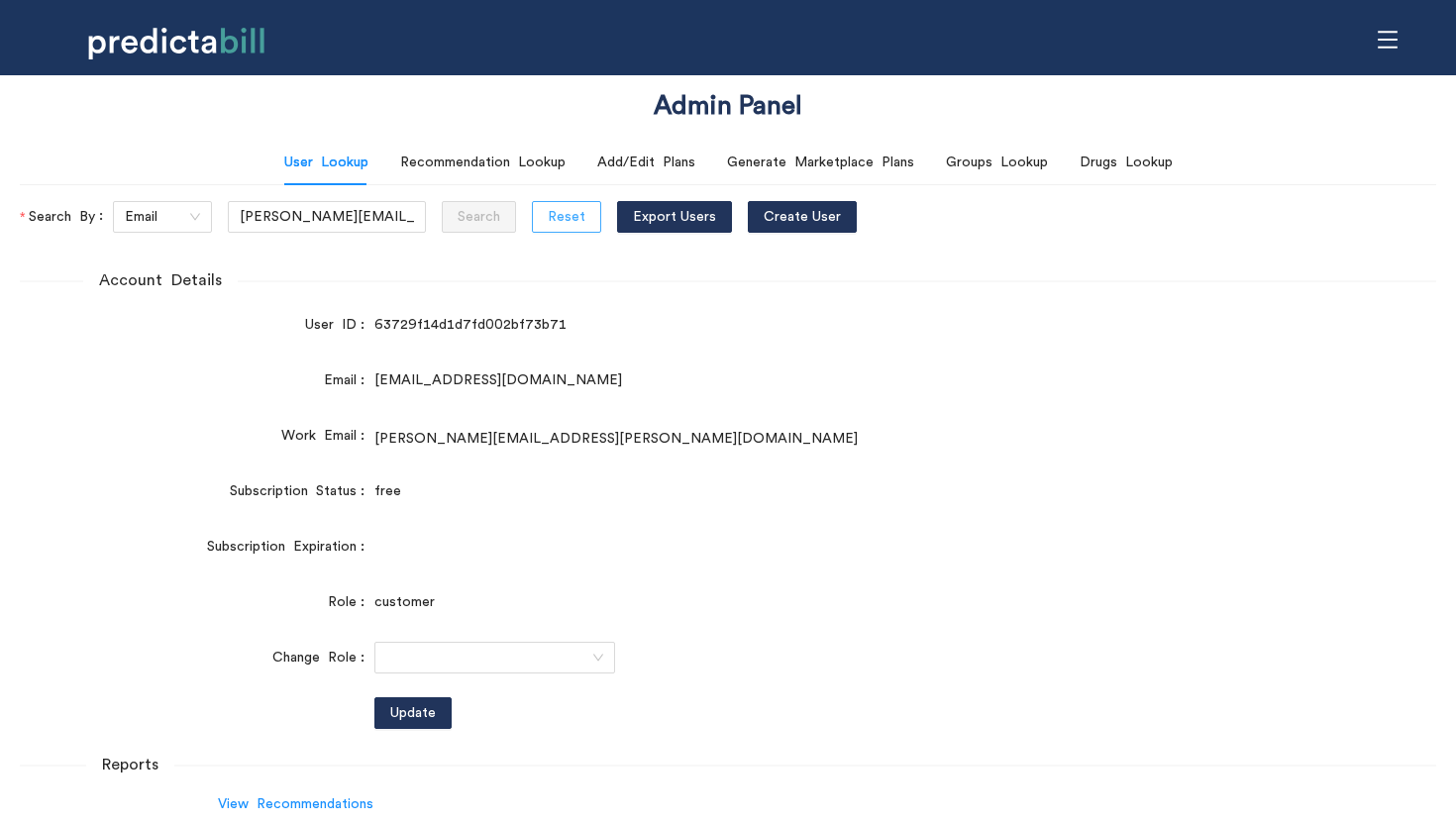 click on "Reset" at bounding box center (567, 217) 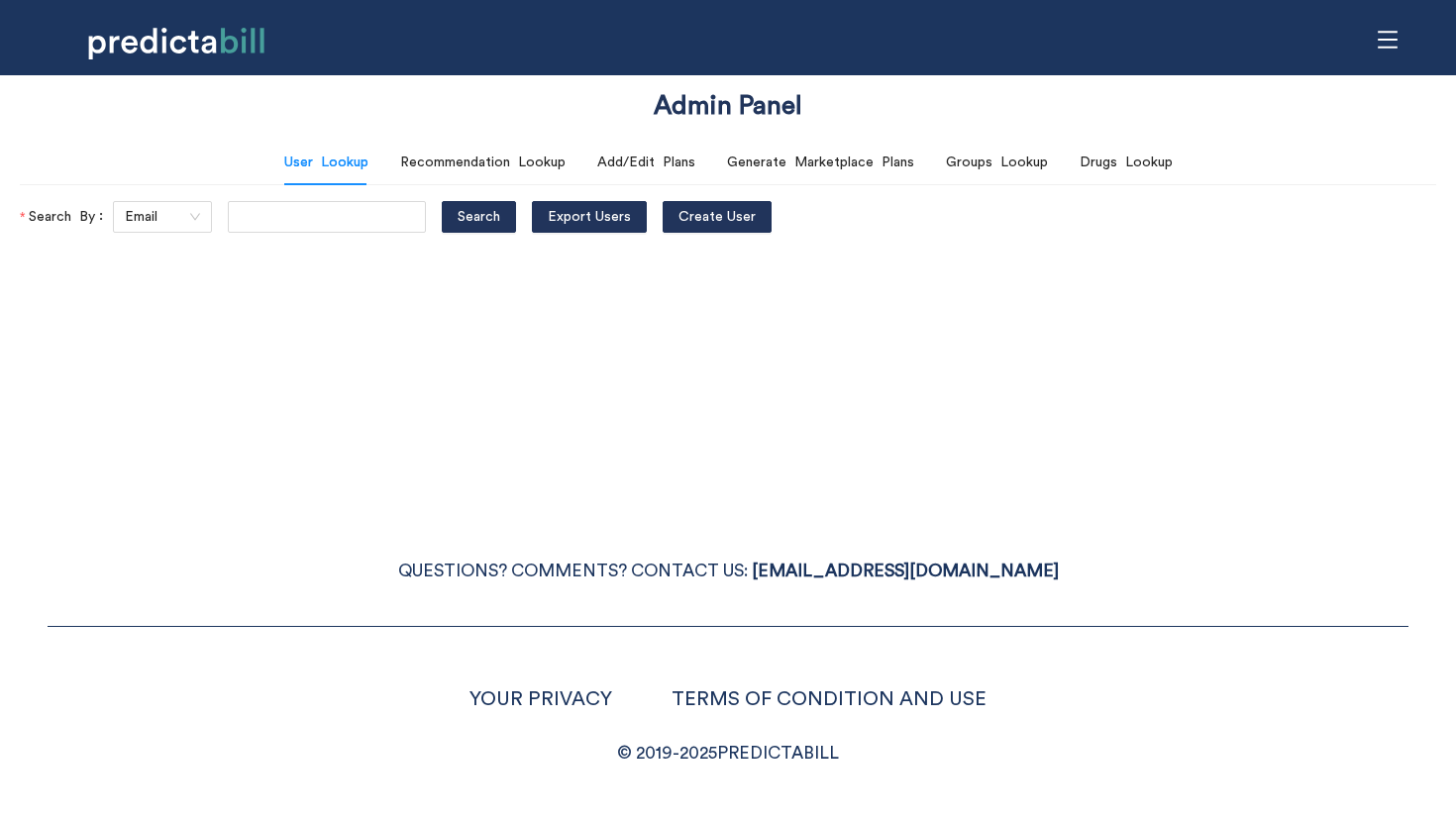 click on "Admin Panel   User Lookup Recommendation Lookup Add/Edit Plans Generate Marketplace Plans Groups Lookup Drugs Lookup Search By Email Search Export Users Create User QUESTIONS? COMMENTS? CONTACT US:   HI@PREDICTABILL.COM YOUR PRIVACY TERMS OF CONDITION AND USE © 2019- 2025  PREDICTABILL" at bounding box center (728, 412) 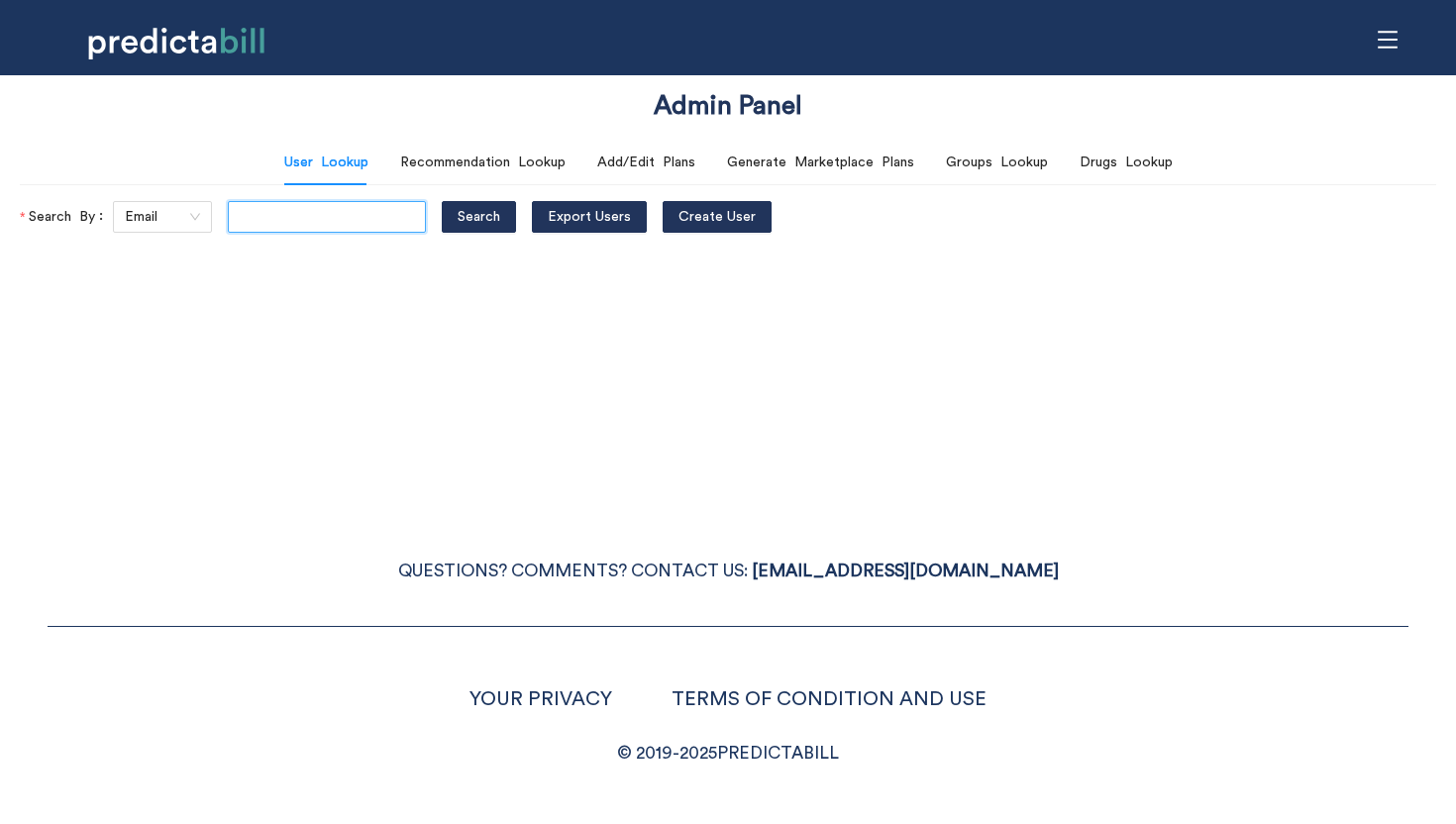 click at bounding box center (327, 217) 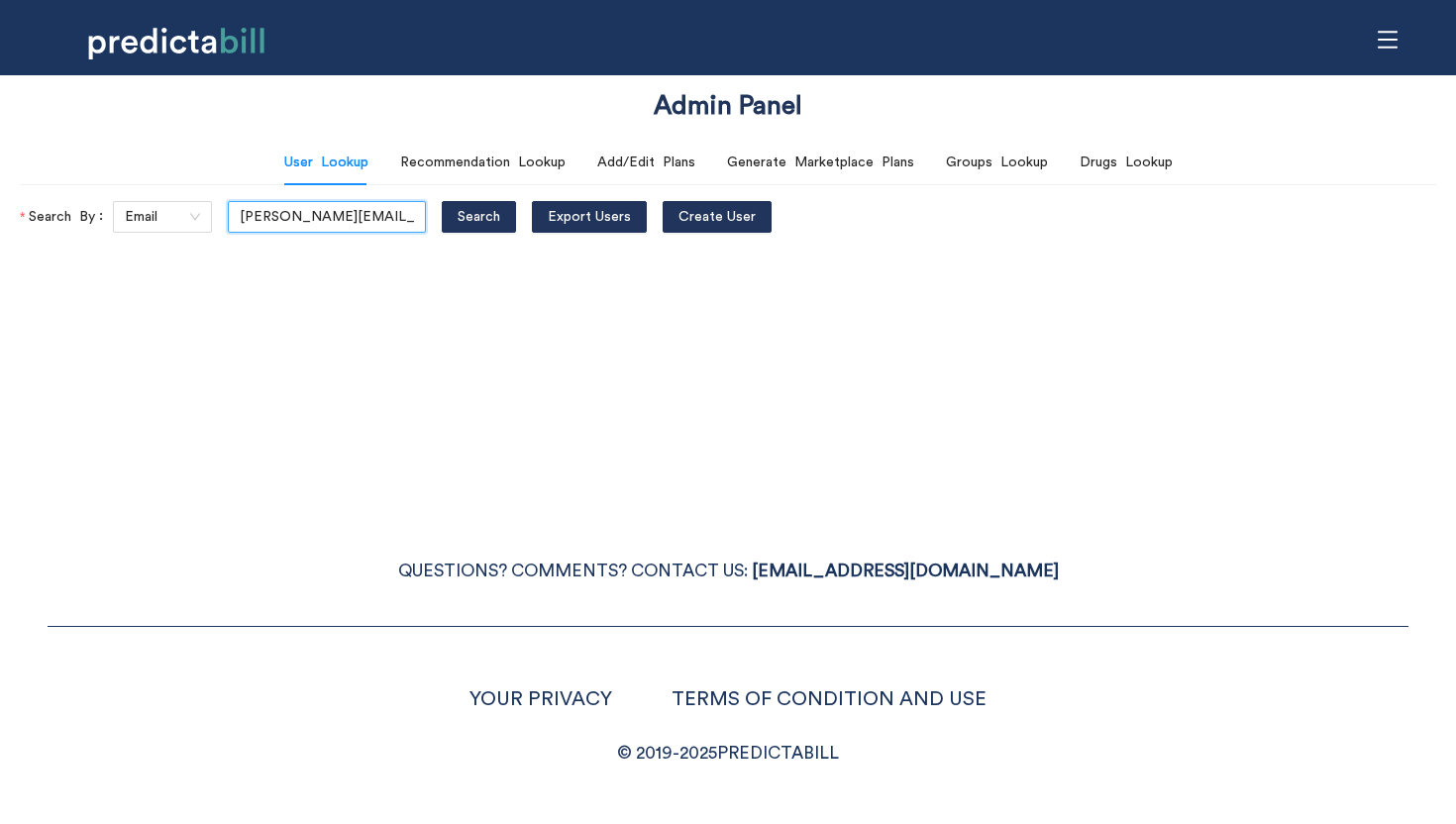 scroll, scrollTop: 0, scrollLeft: 55, axis: horizontal 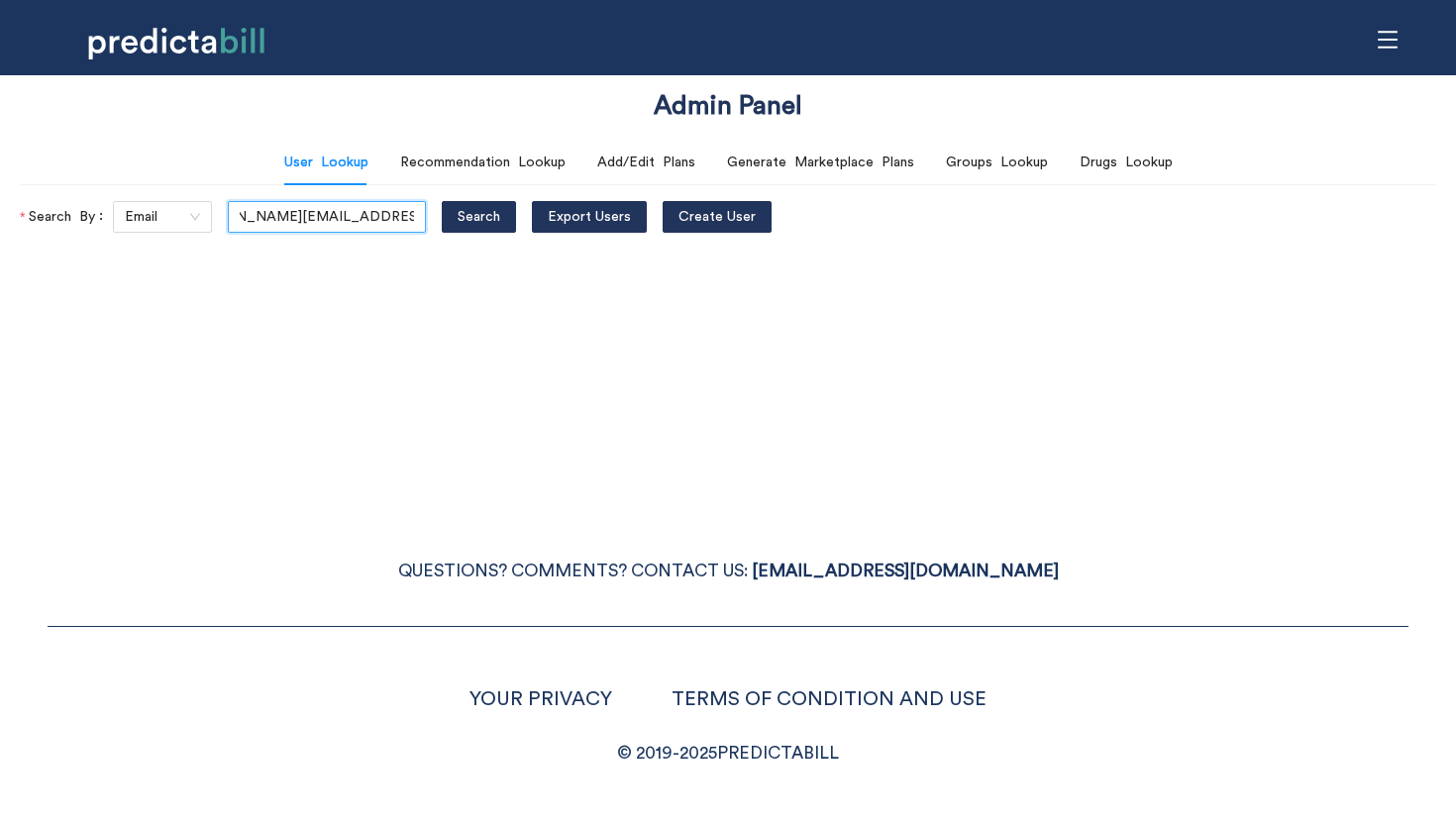 type on "[PERSON_NAME][EMAIL_ADDRESS][PERSON_NAME][DOMAIN_NAME]" 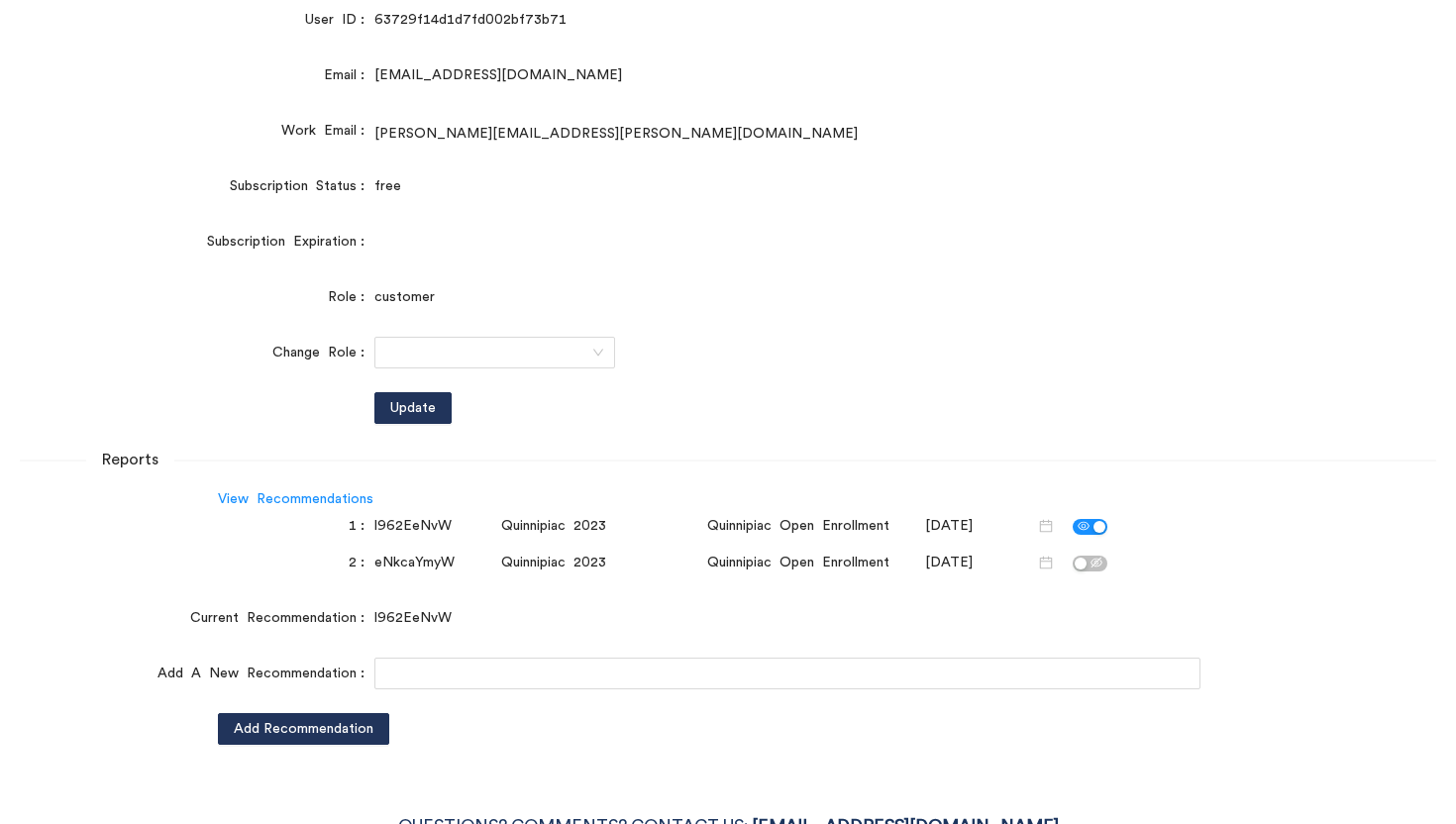 scroll, scrollTop: 298, scrollLeft: 0, axis: vertical 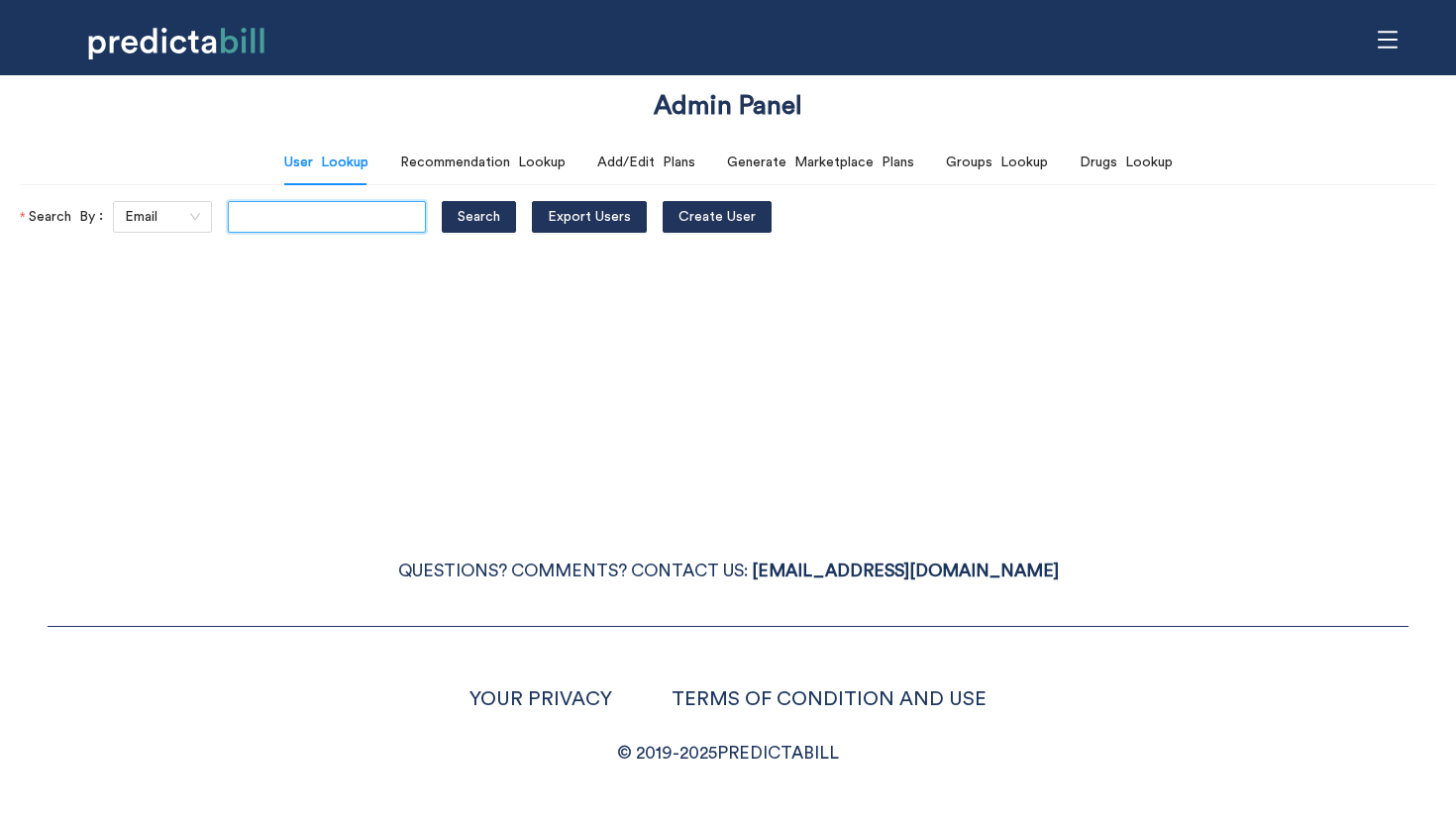 click at bounding box center [327, 217] 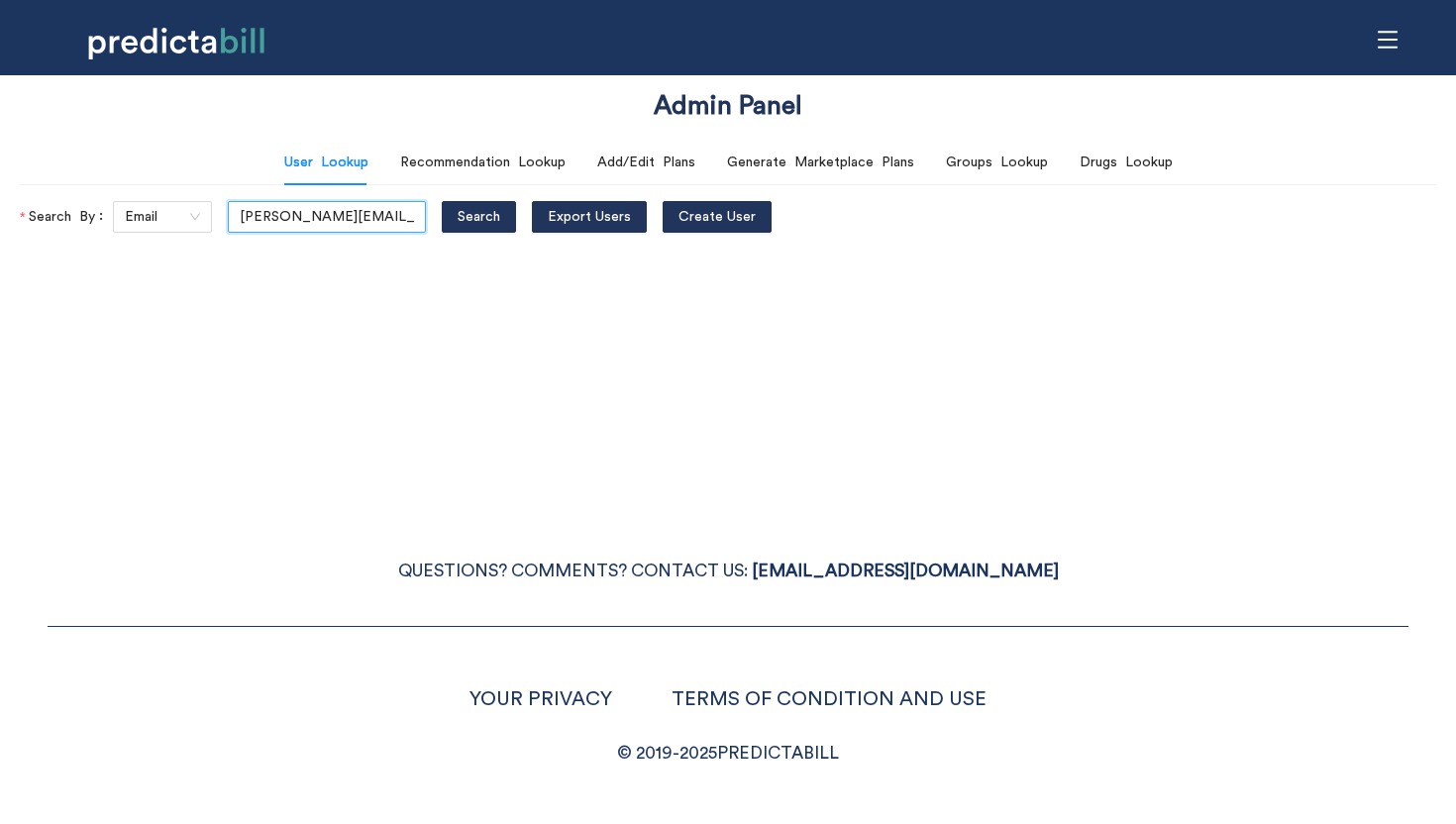 scroll, scrollTop: 0, scrollLeft: 55, axis: horizontal 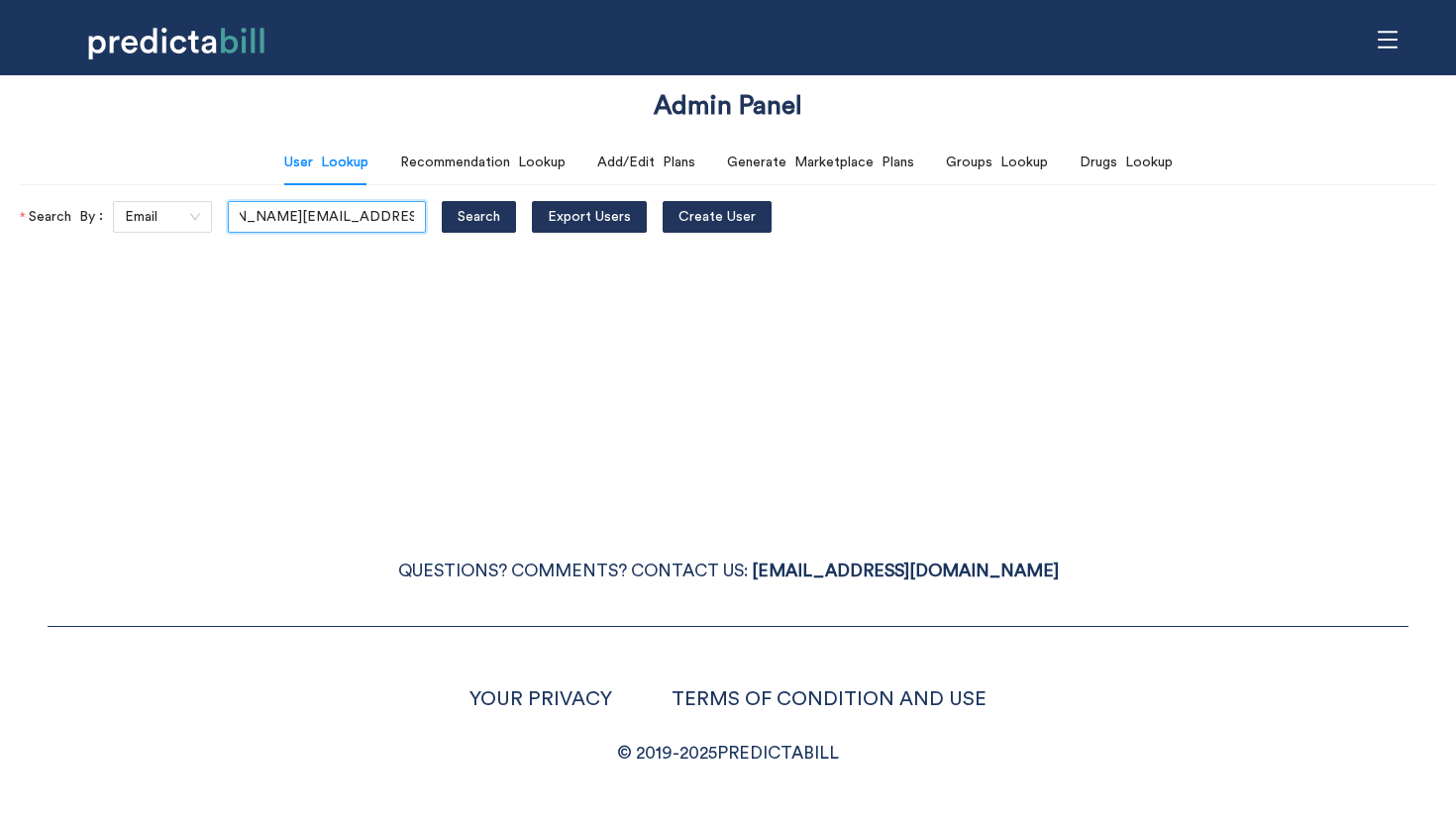 type on "[PERSON_NAME][EMAIL_ADDRESS][PERSON_NAME][DOMAIN_NAME]" 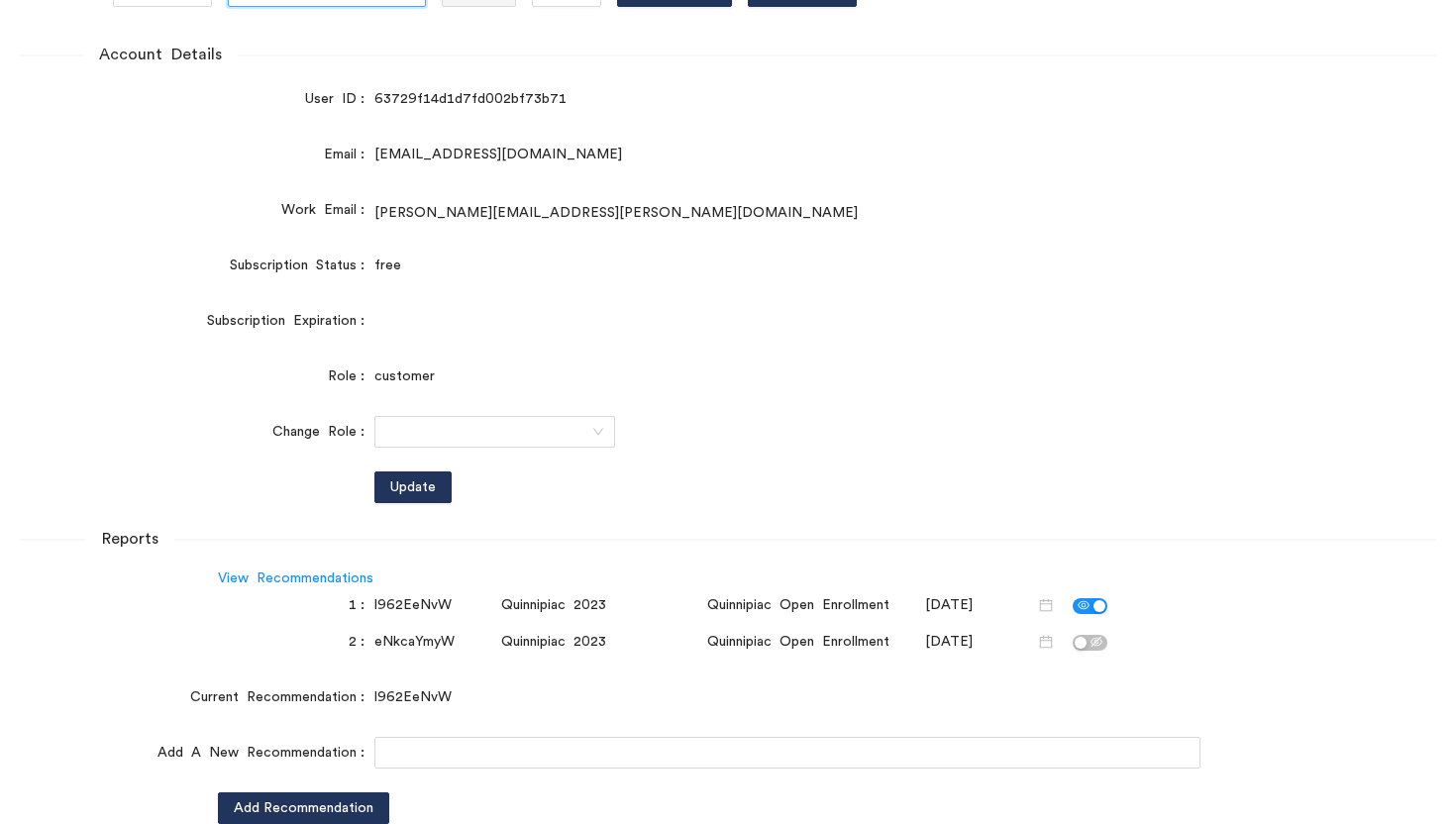 scroll, scrollTop: 220, scrollLeft: 0, axis: vertical 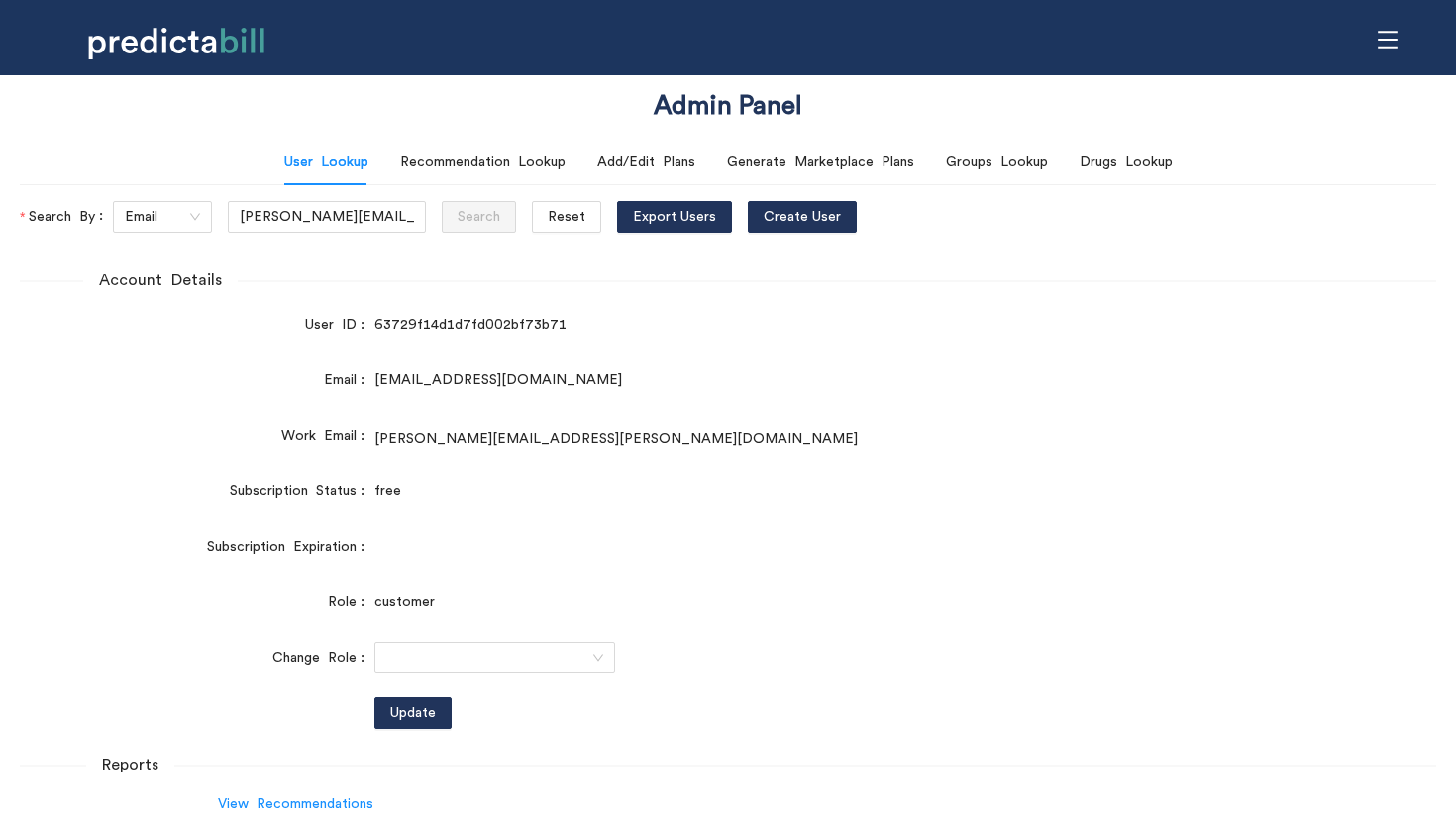 click on "Account Details User ID 63729f14d1d7fd002bf73b71 Email [EMAIL_ADDRESS][DOMAIN_NAME] Work Email [PERSON_NAME][EMAIL_ADDRESS][PERSON_NAME][DOMAIN_NAME] Subscription Status free Subscription Expiration Role customer Change Role Update Reports View Recommendations 1 l962EeNvW Quinnipiac 2023 Quinnipiac Open Enrollment [DATE] 2 eNkcaYmyW Quinnipiac 2023 Quinnipiac Open Enrollment [DATE] Current Recommendation l962EeNvW Add A New Recommendation Add Recommendation" at bounding box center (728, 659) 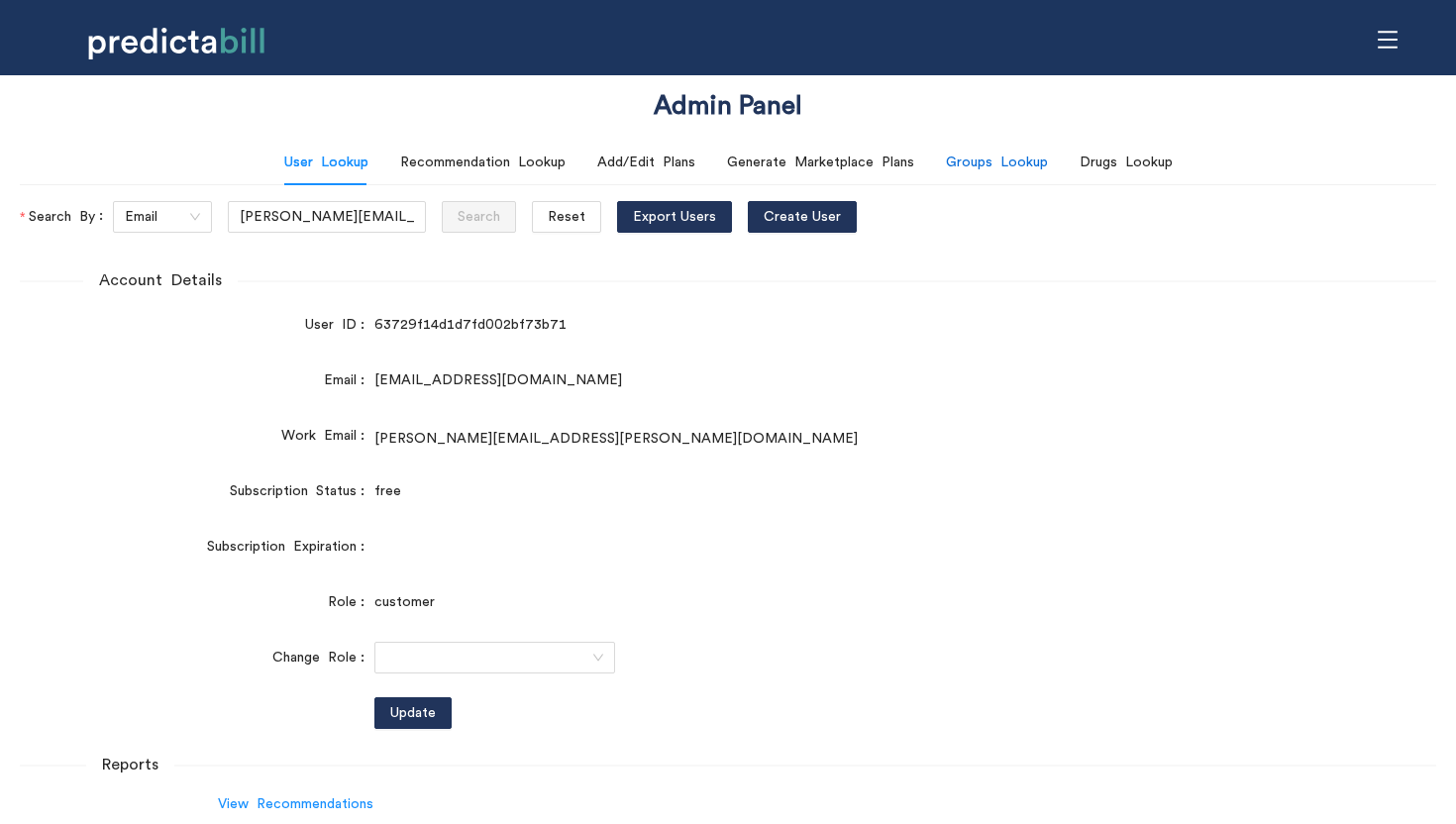 click on "Groups Lookup" at bounding box center (996, 162) 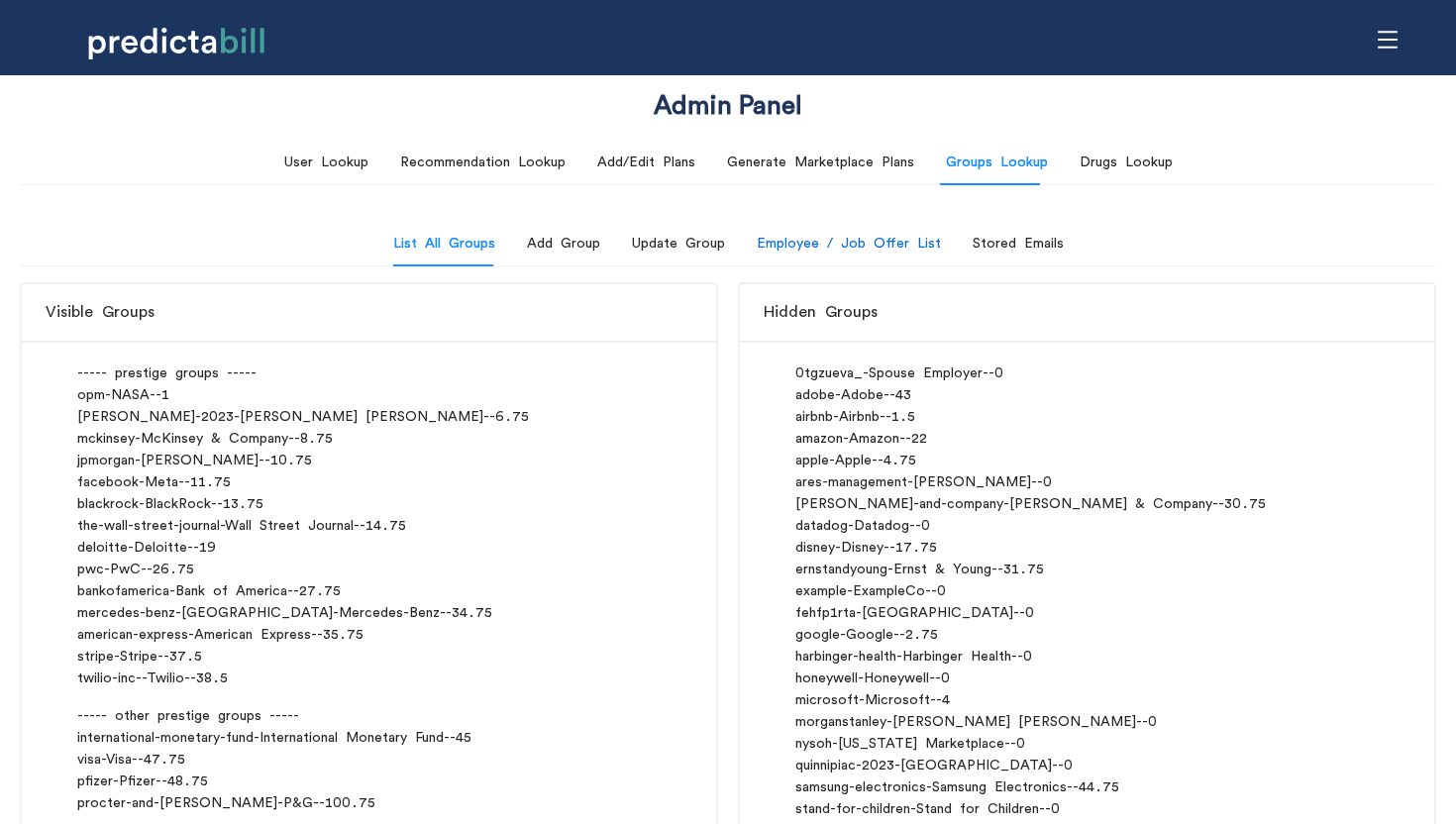 click on "Employee / Job Offer List" at bounding box center (849, 244) 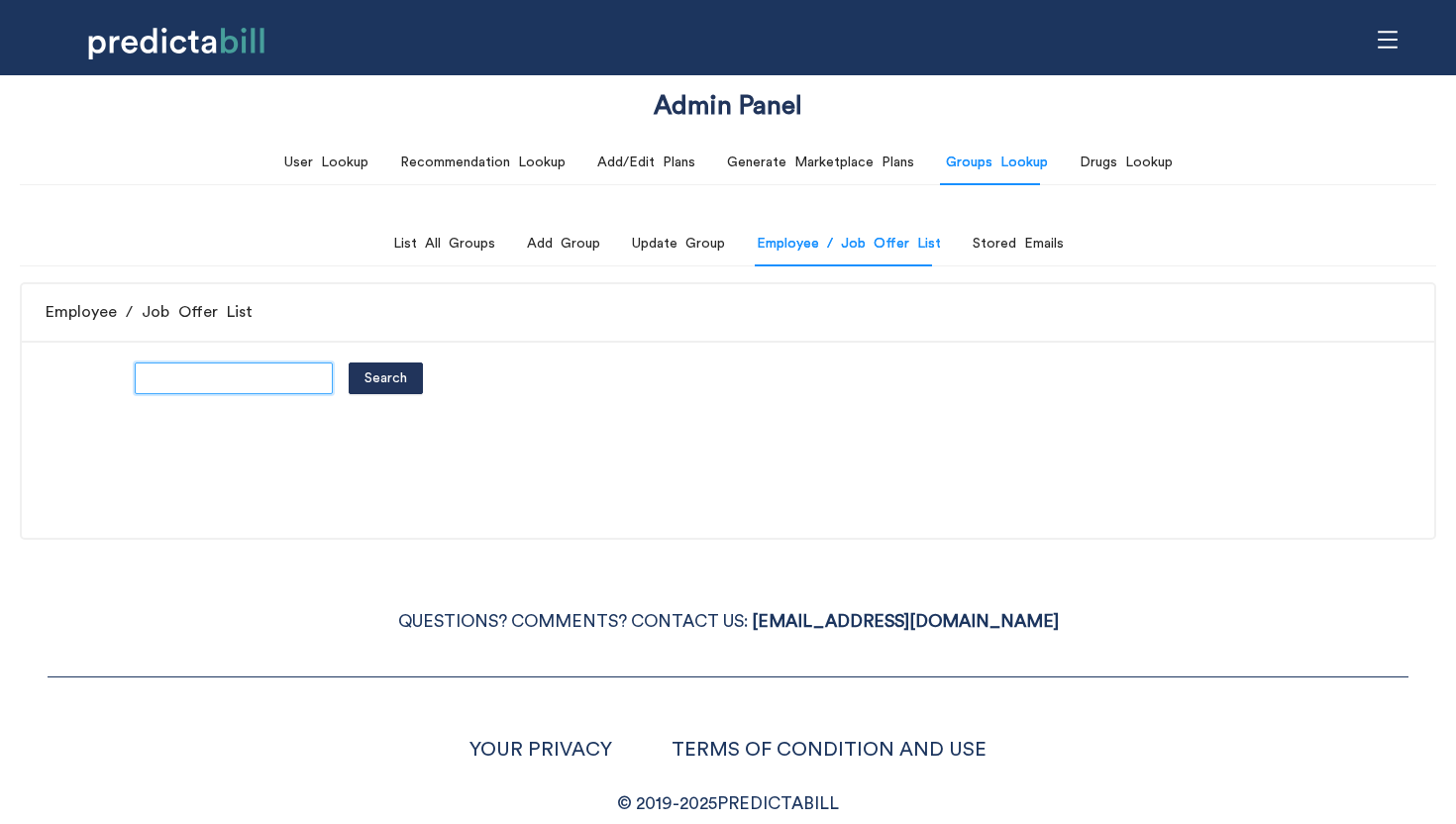 click at bounding box center [234, 378] 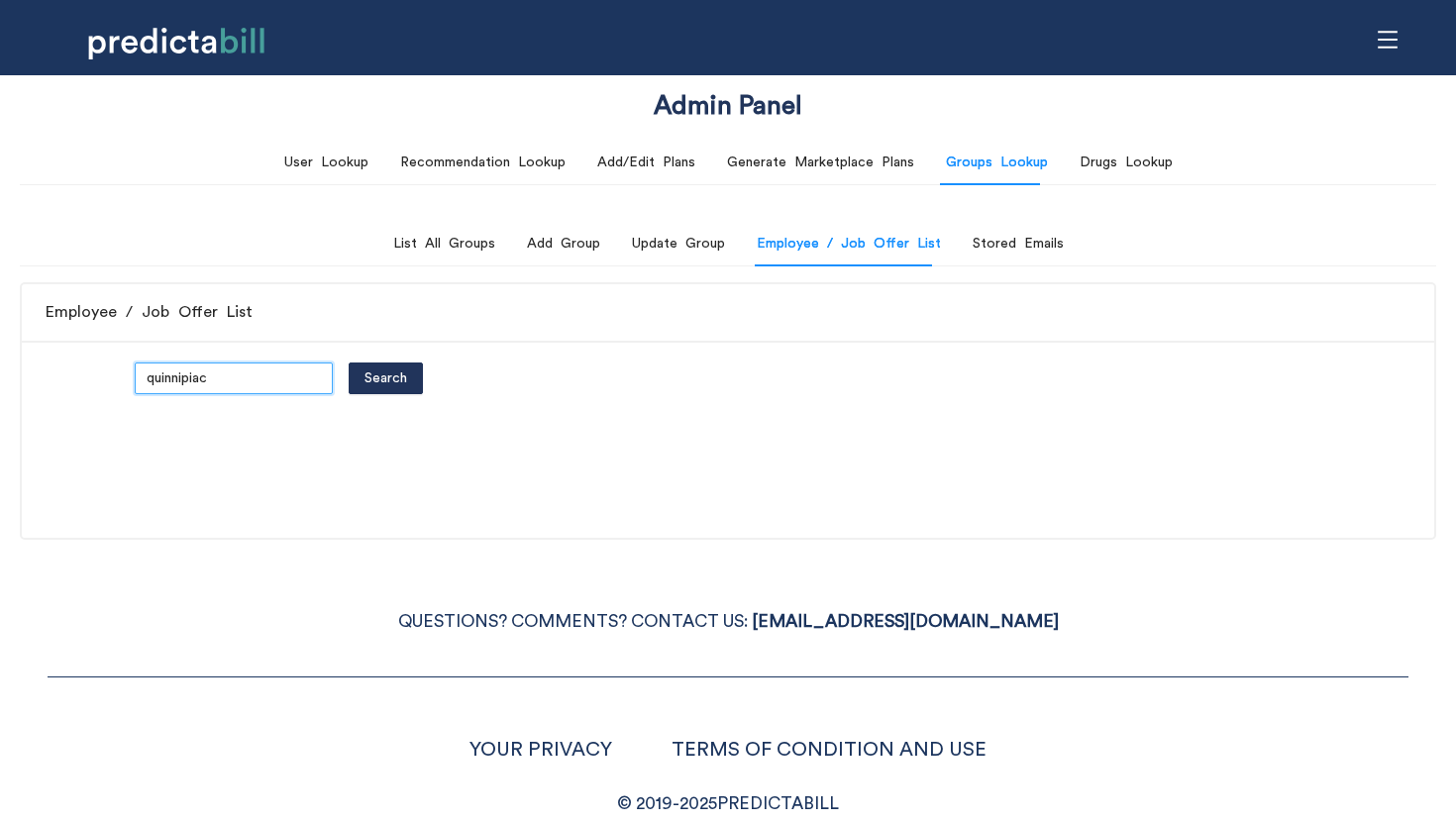 type on "quinnipiac" 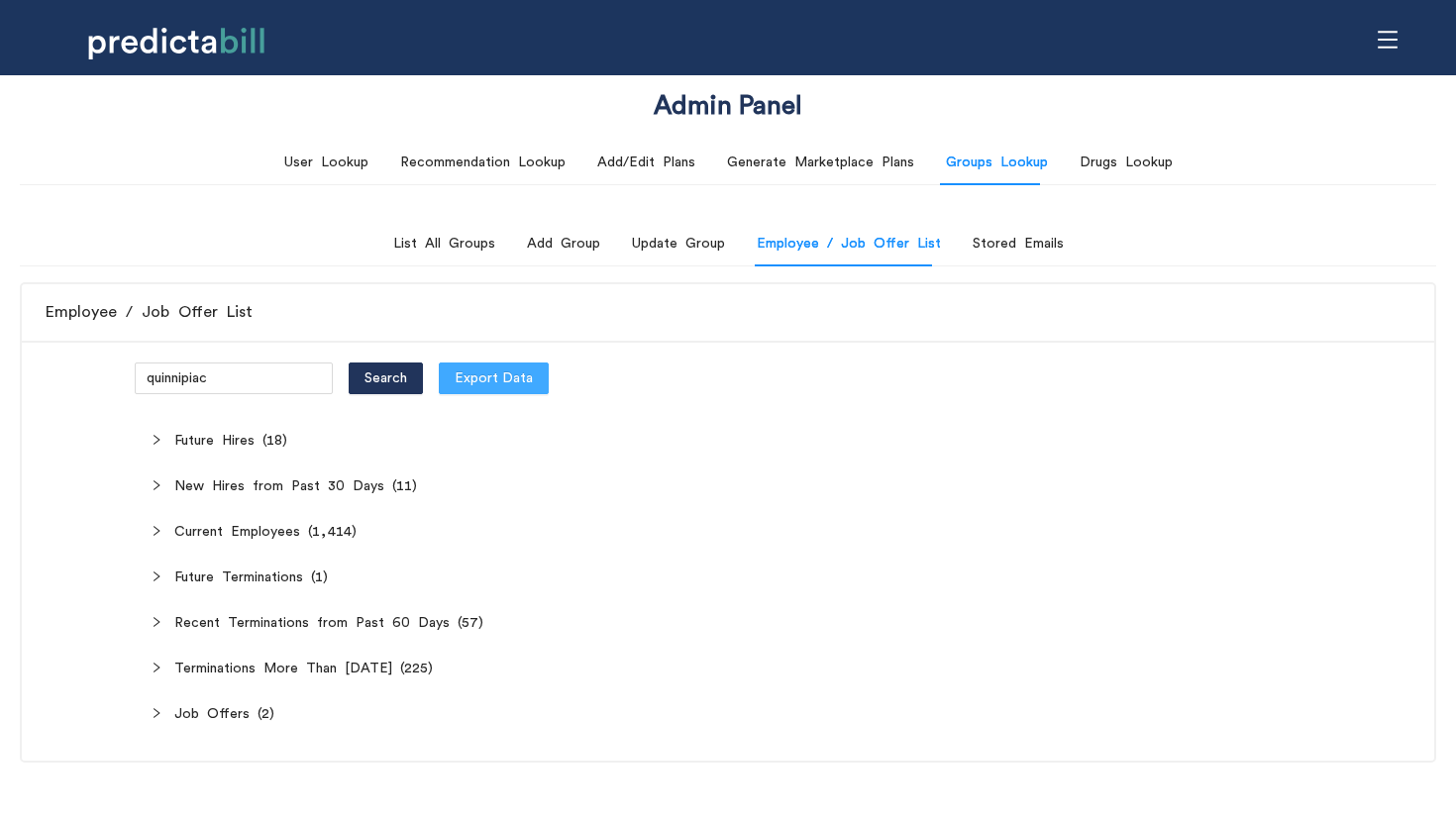 click on "Export Data" at bounding box center (493, 378) 